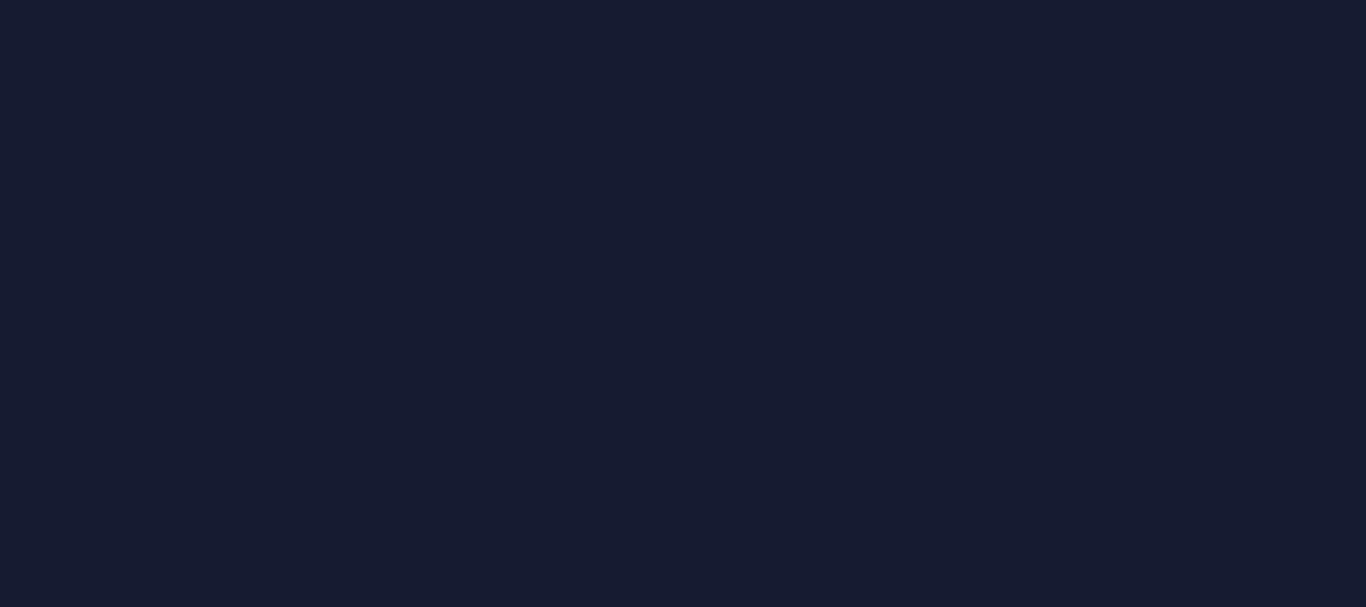 scroll, scrollTop: 0, scrollLeft: 0, axis: both 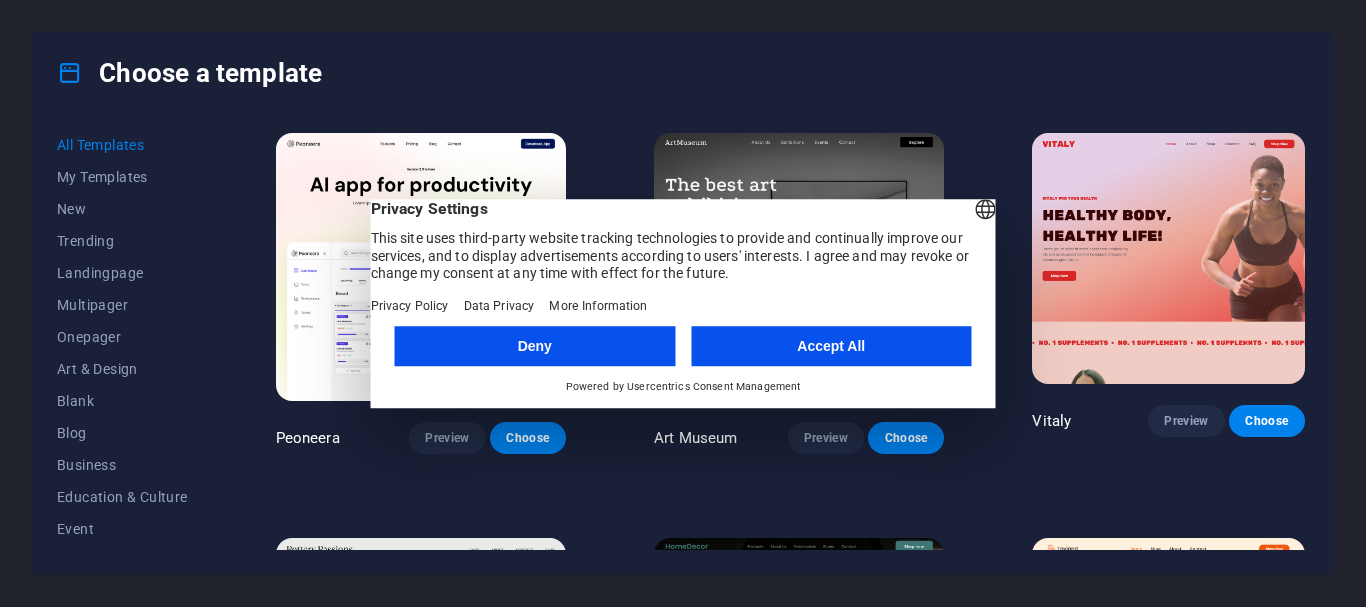 click on "Accept All" at bounding box center (831, 346) 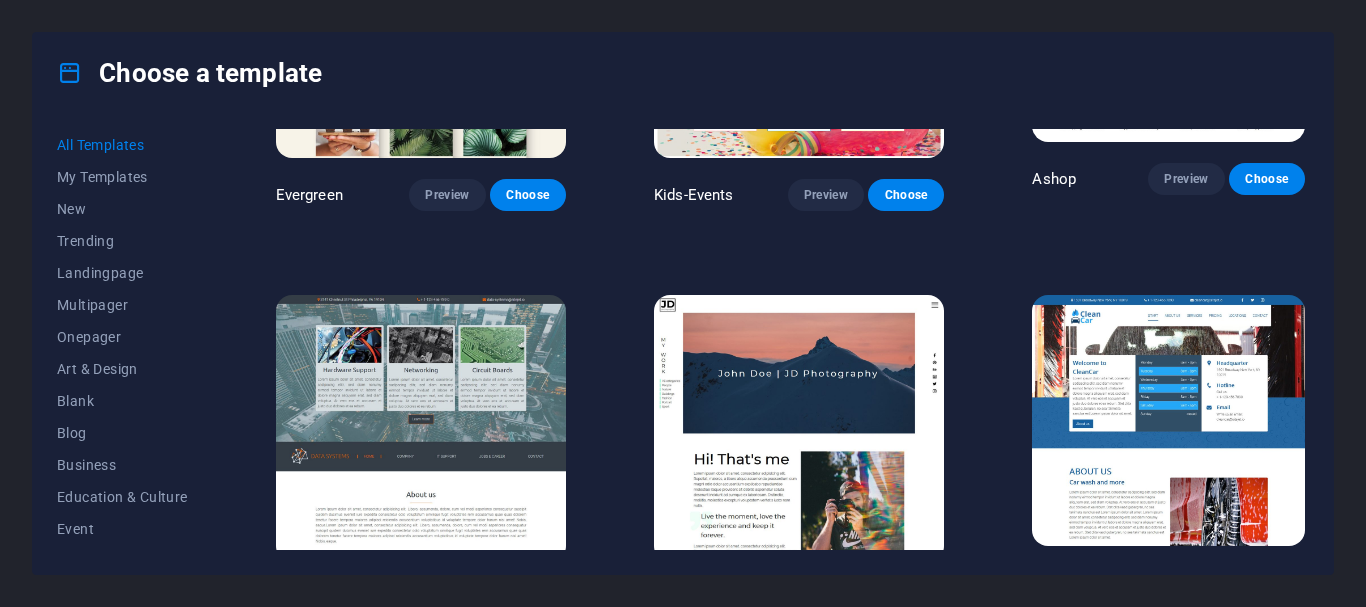 scroll, scrollTop: 7900, scrollLeft: 0, axis: vertical 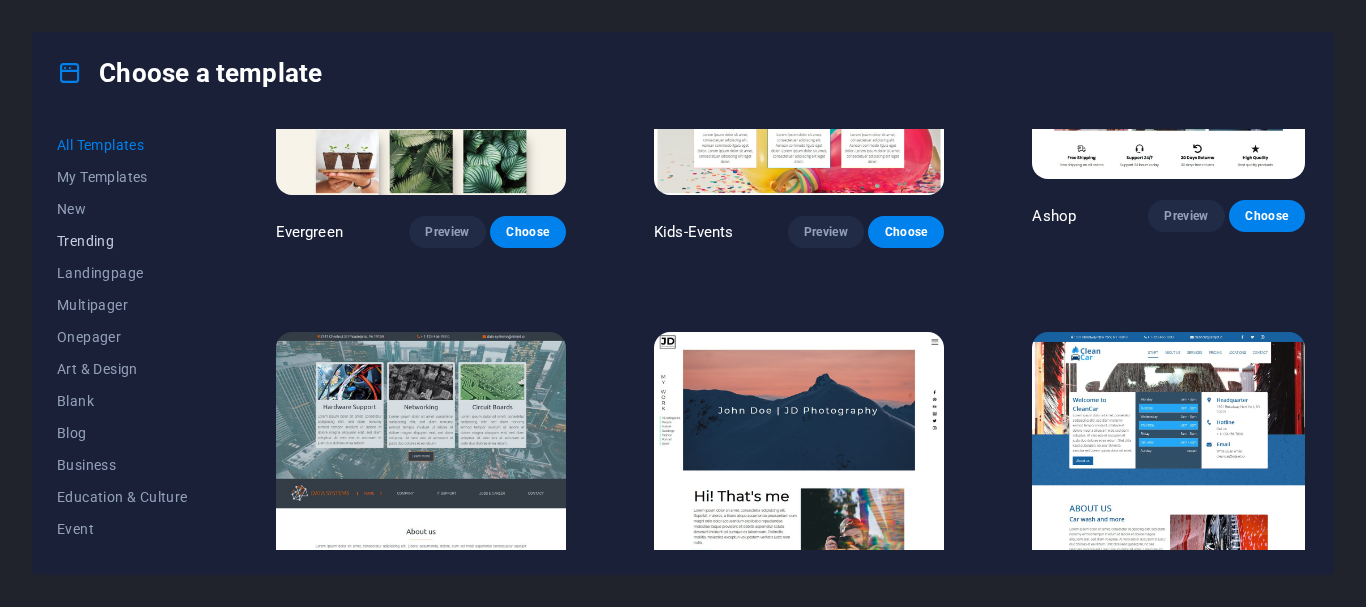 click on "Trending" at bounding box center (122, 241) 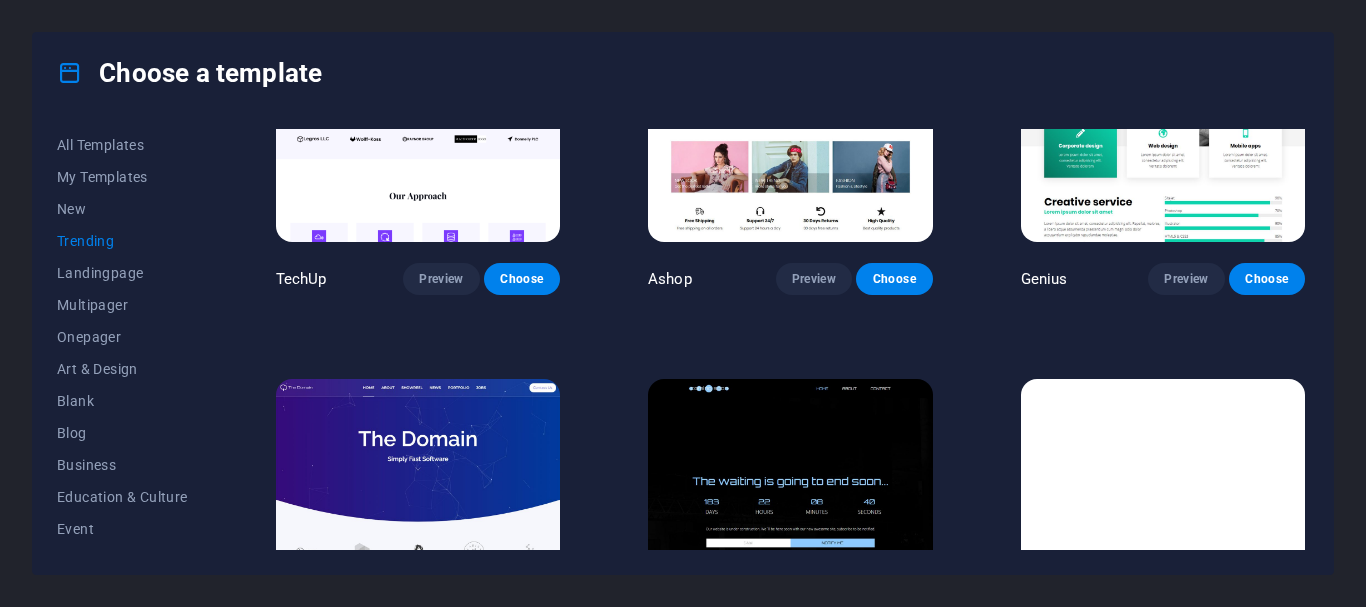 scroll, scrollTop: 1880, scrollLeft: 0, axis: vertical 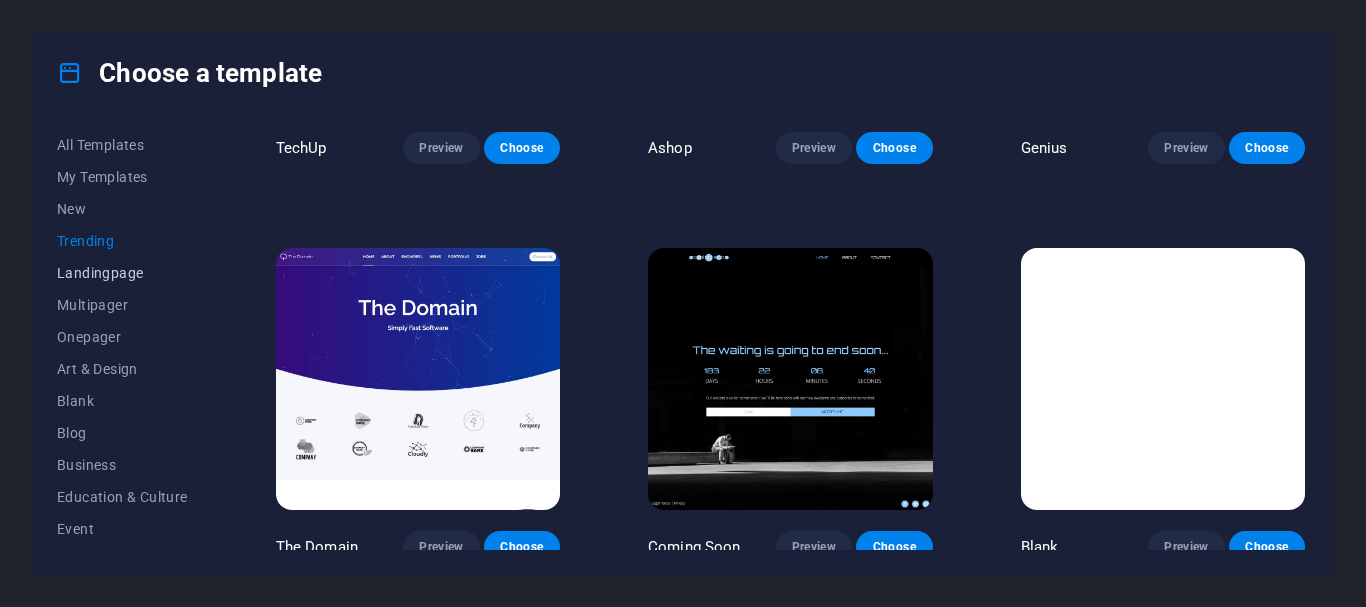 click on "Landingpage" at bounding box center [122, 273] 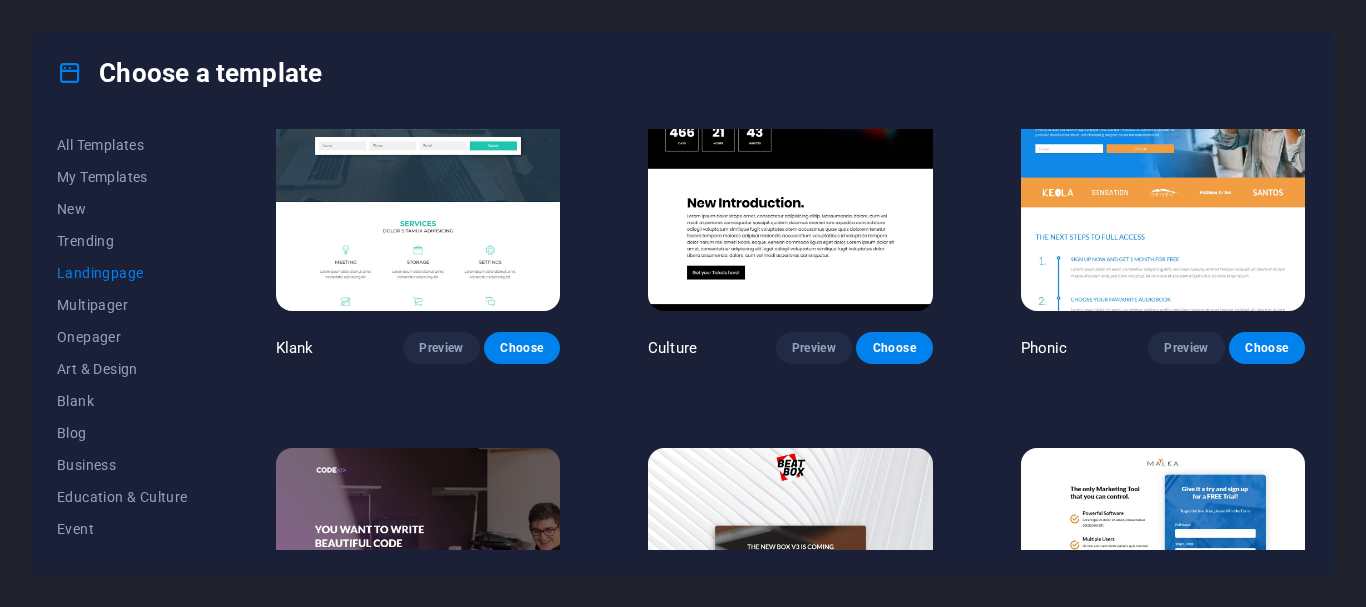 scroll, scrollTop: 0, scrollLeft: 0, axis: both 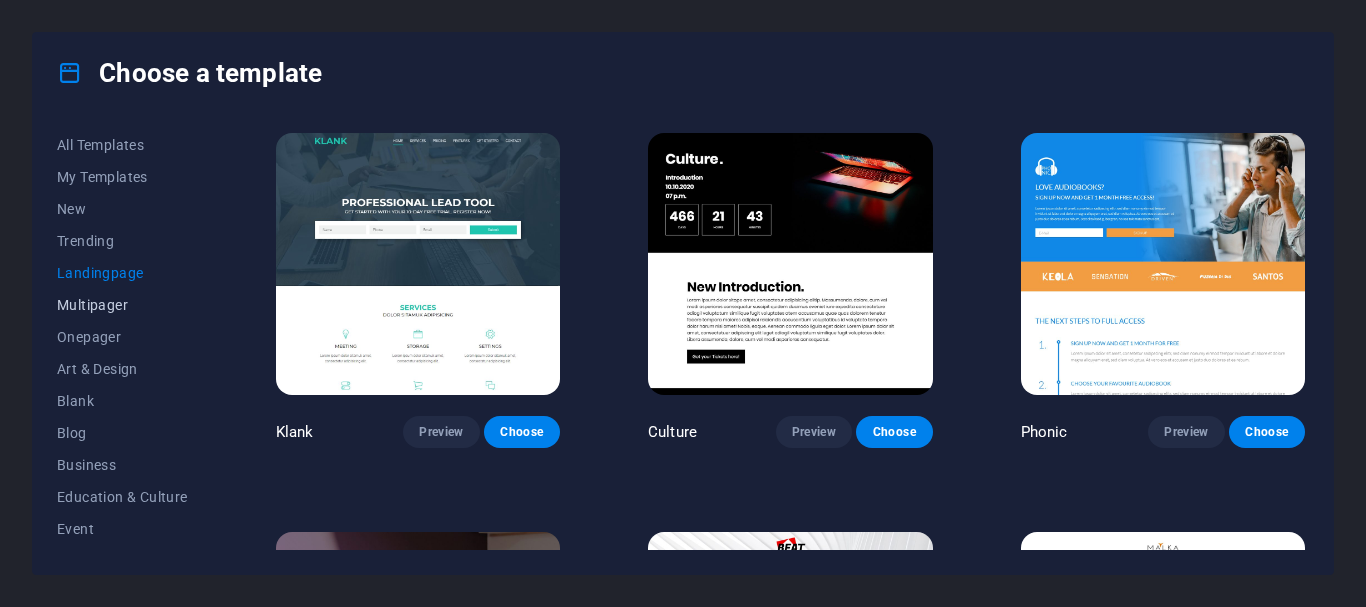 click on "Multipager" at bounding box center [122, 305] 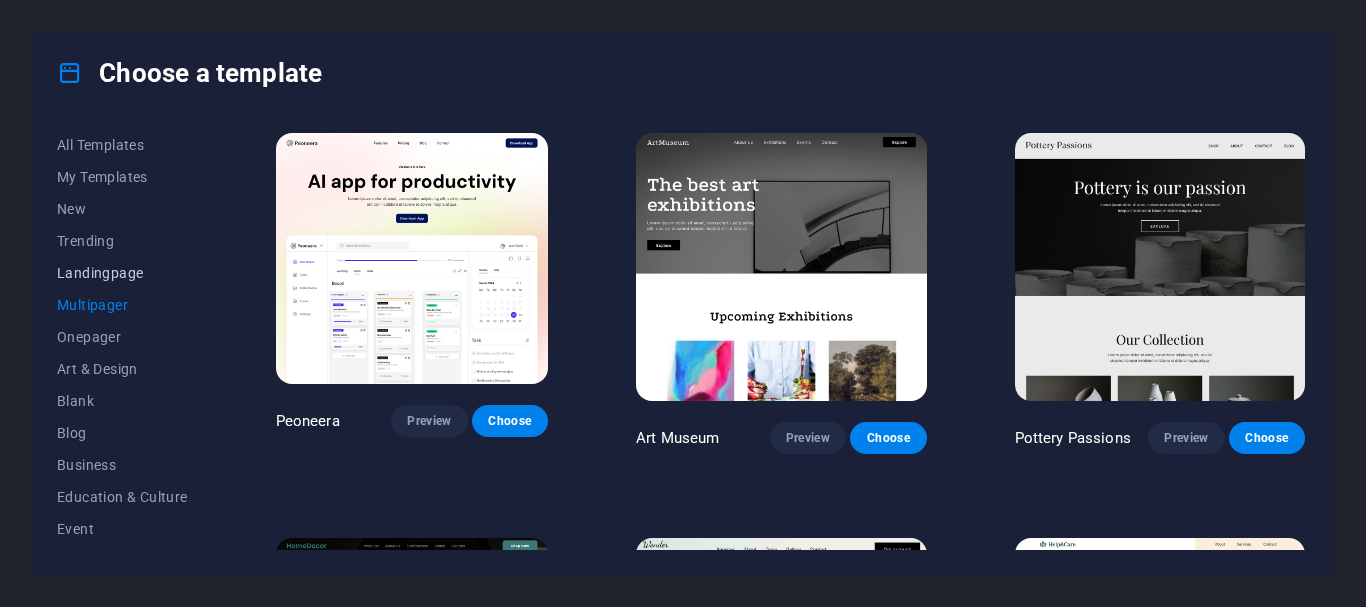 click on "Landingpage" at bounding box center (122, 273) 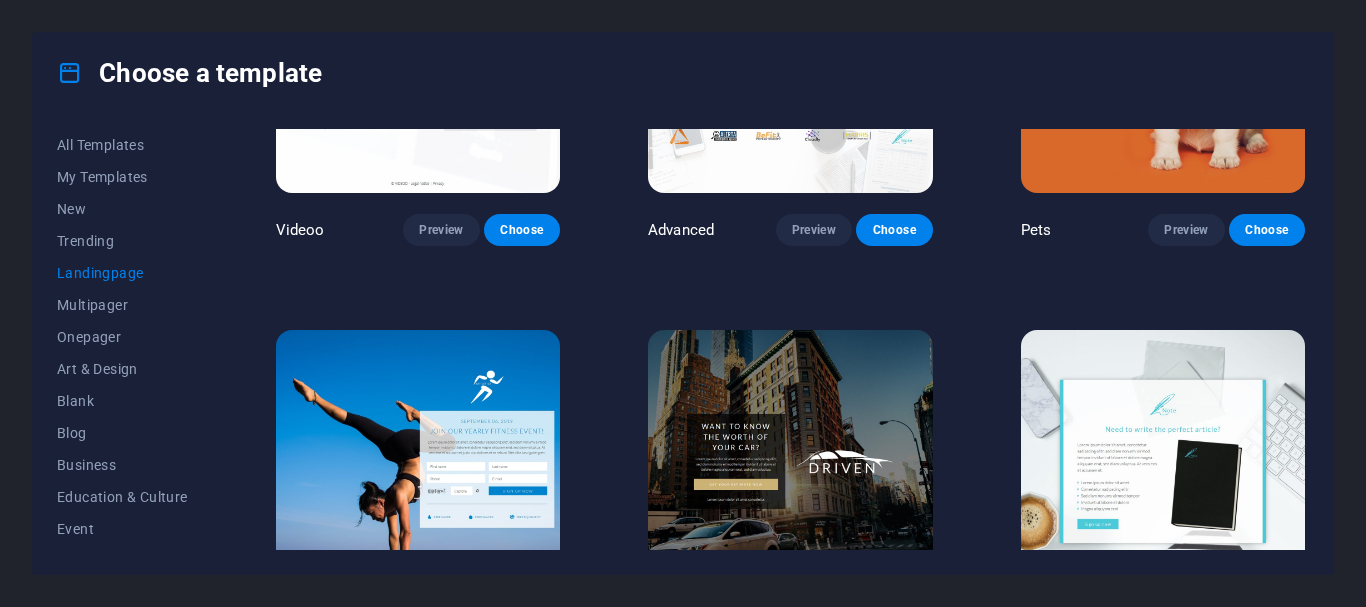 scroll, scrollTop: 1200, scrollLeft: 0, axis: vertical 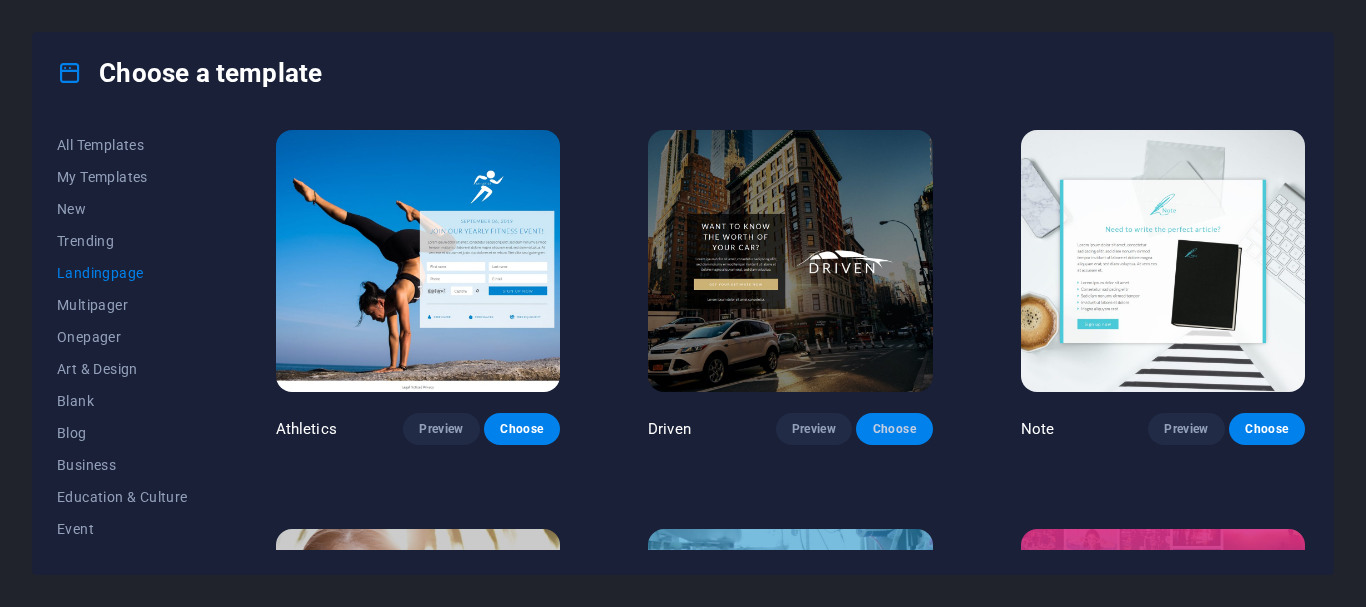 click on "Choose" at bounding box center (894, 429) 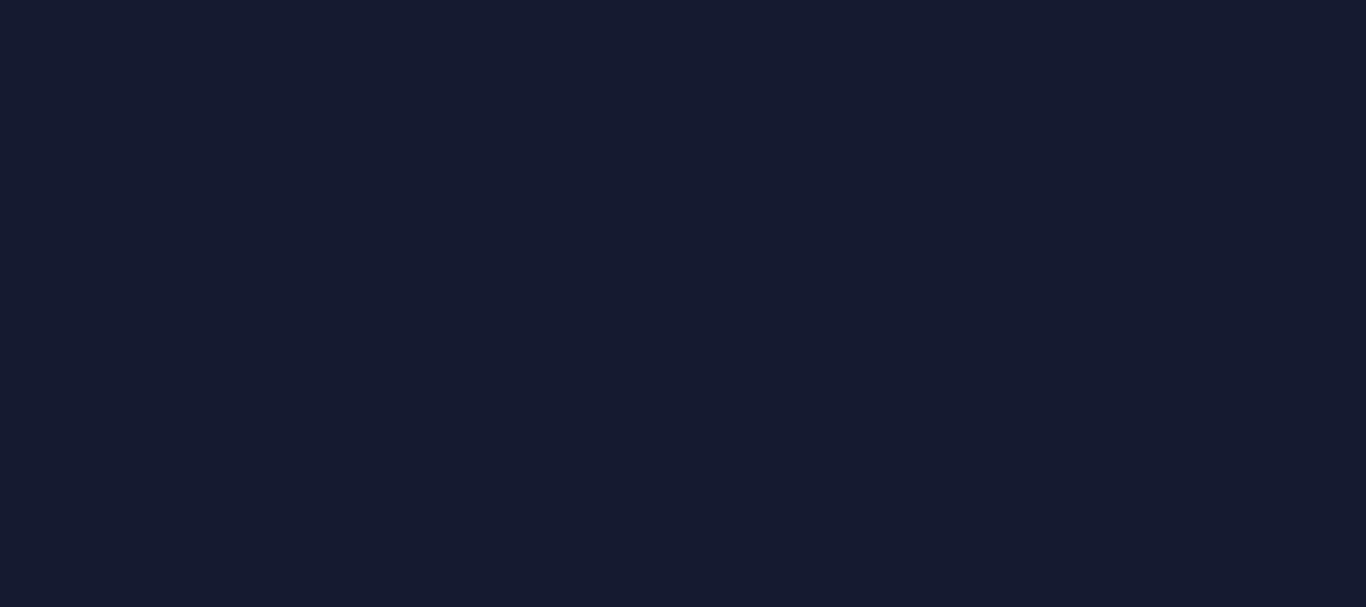 scroll, scrollTop: 0, scrollLeft: 0, axis: both 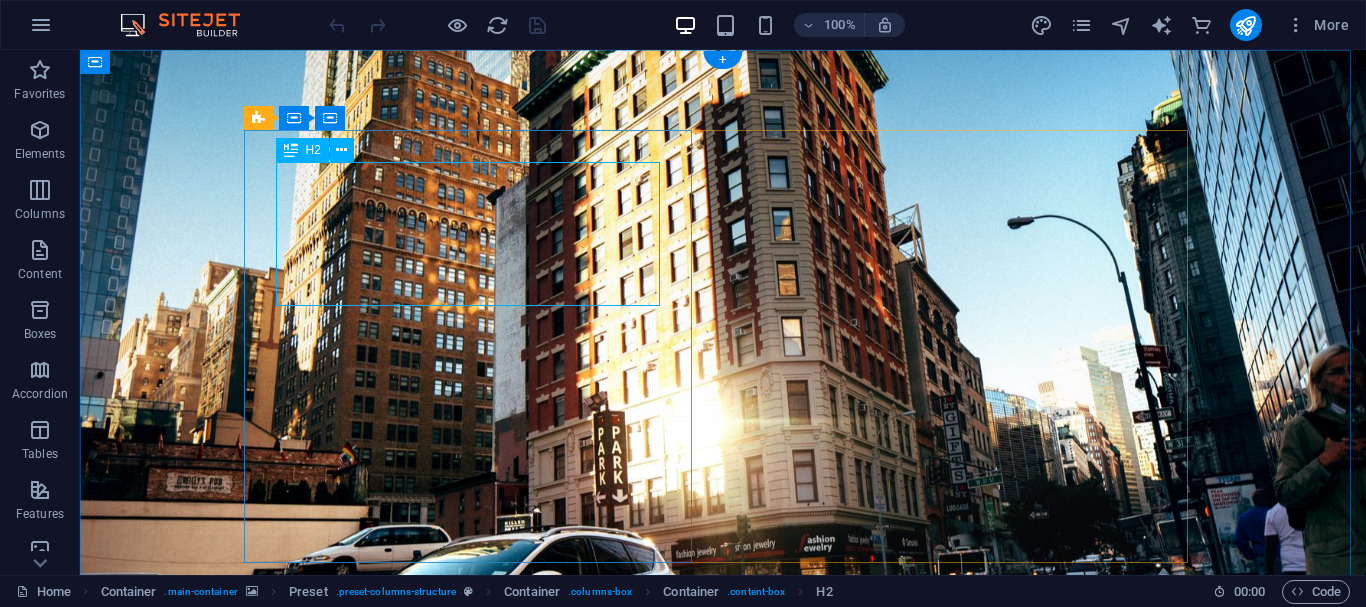 click on "Want to know the value of your car?" at bounding box center (723, 779) 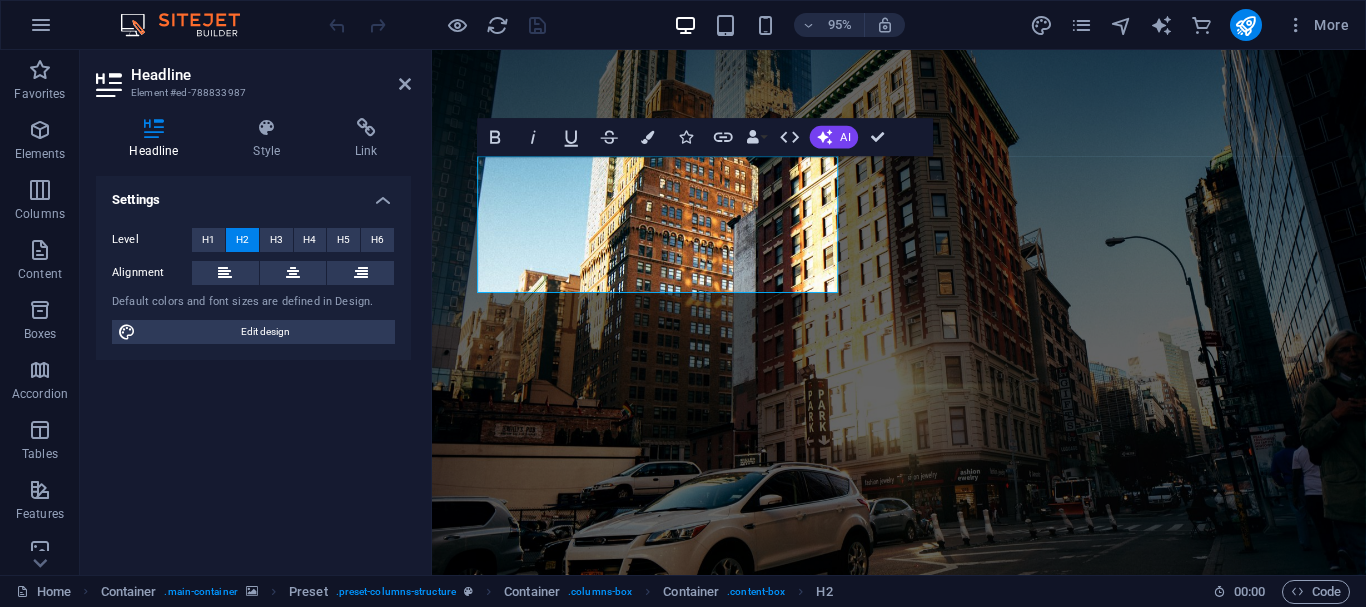 type 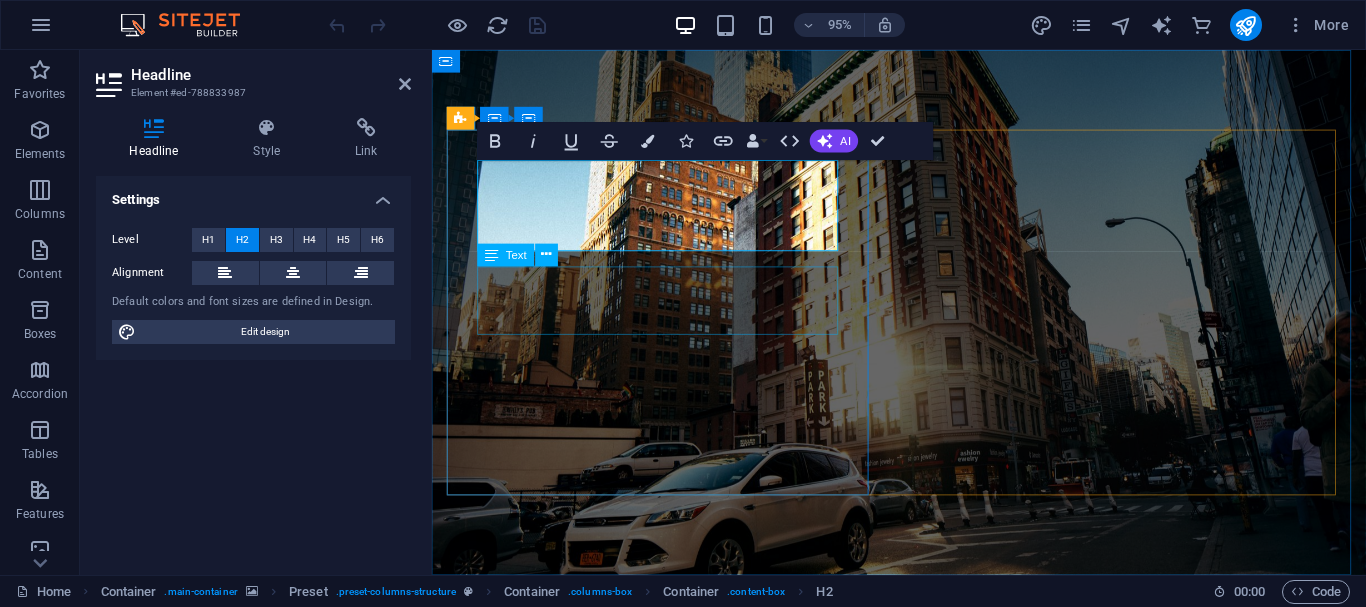 click on "Lorem ipsum dolor sit amet, consetetur sadipscing elitr, sed diam nonumy eirmod tempor invidunt ut labore et dolore magna aliquyam erat, sed diam voluptua." at bounding box center (924, 803) 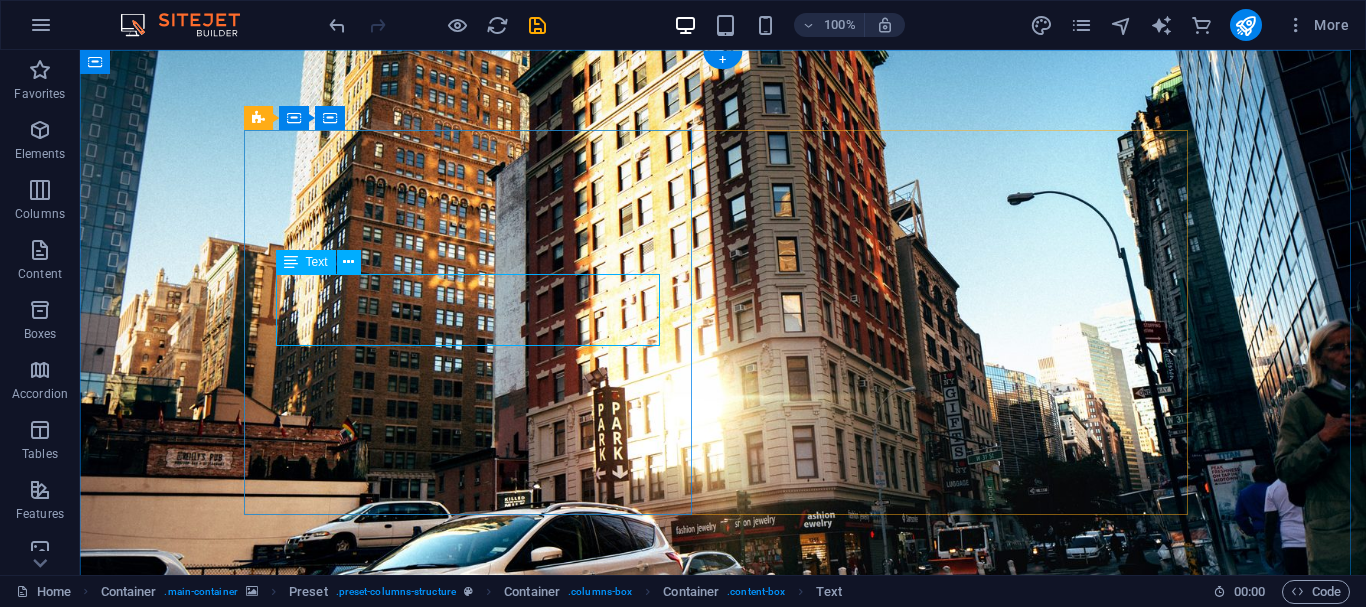 click on "Lorem ipsum dolor sit amet, consetetur sadipscing elitr, sed diam nonumy eirmod tempor invidunt ut labore et dolore magna aliquyam erat, sed diam voluptua." at bounding box center [723, 795] 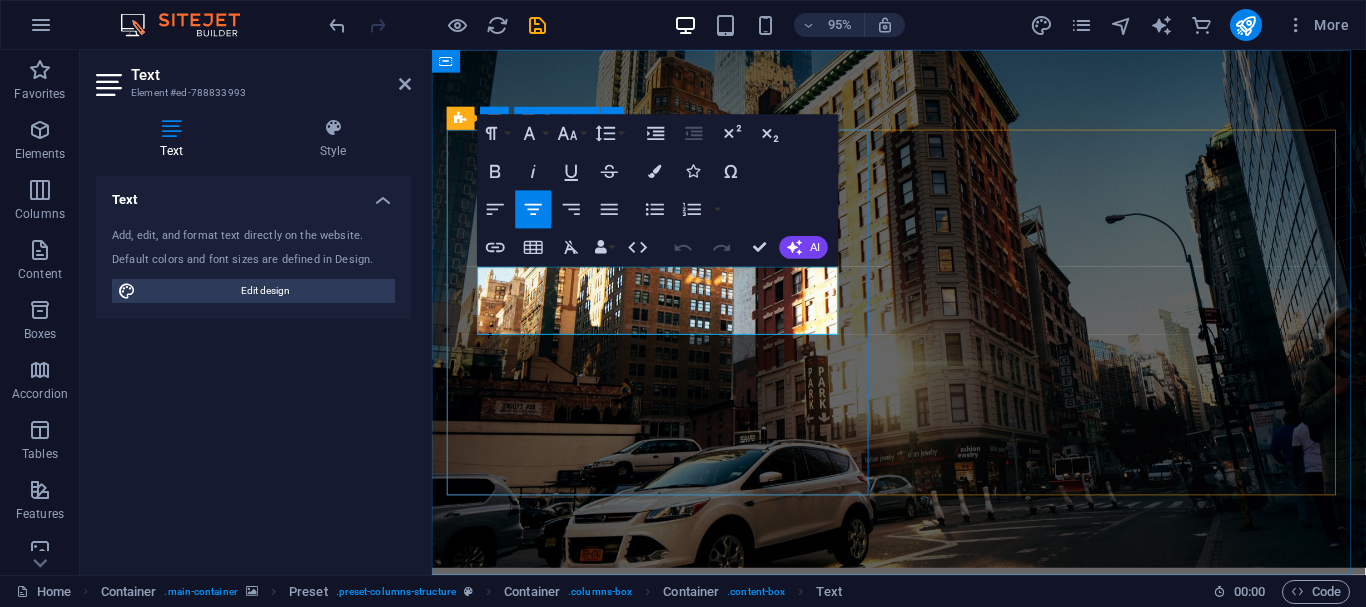 drag, startPoint x: 824, startPoint y: 334, endPoint x: 474, endPoint y: 299, distance: 351.74564 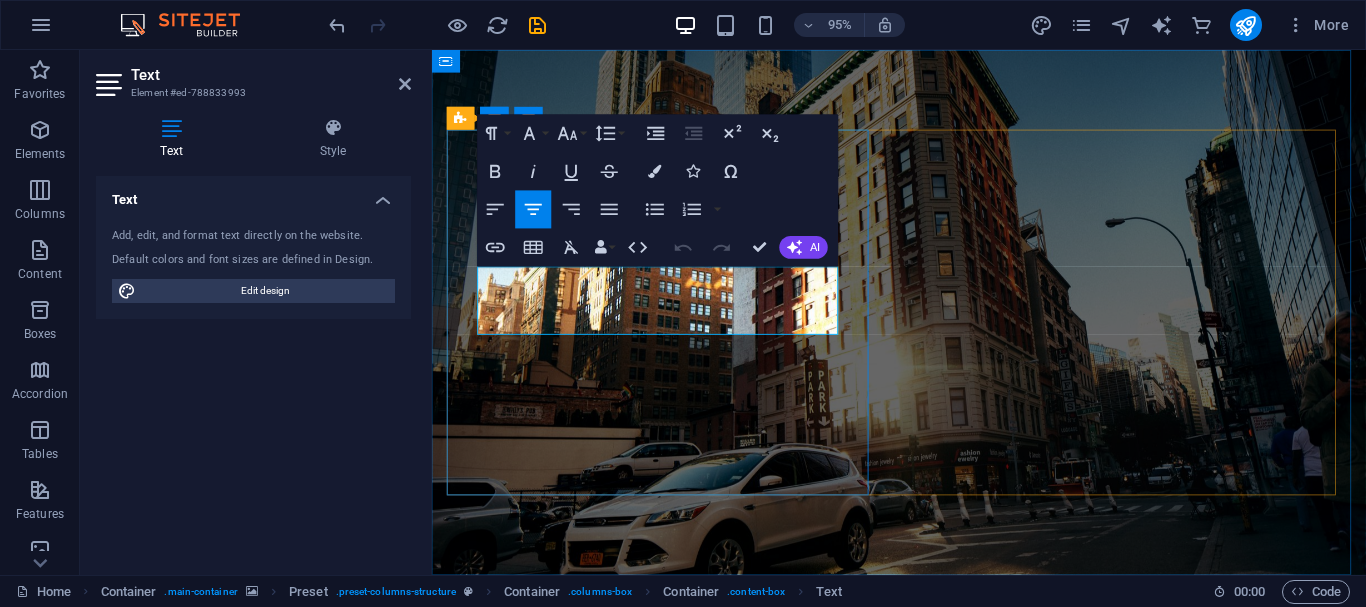 type 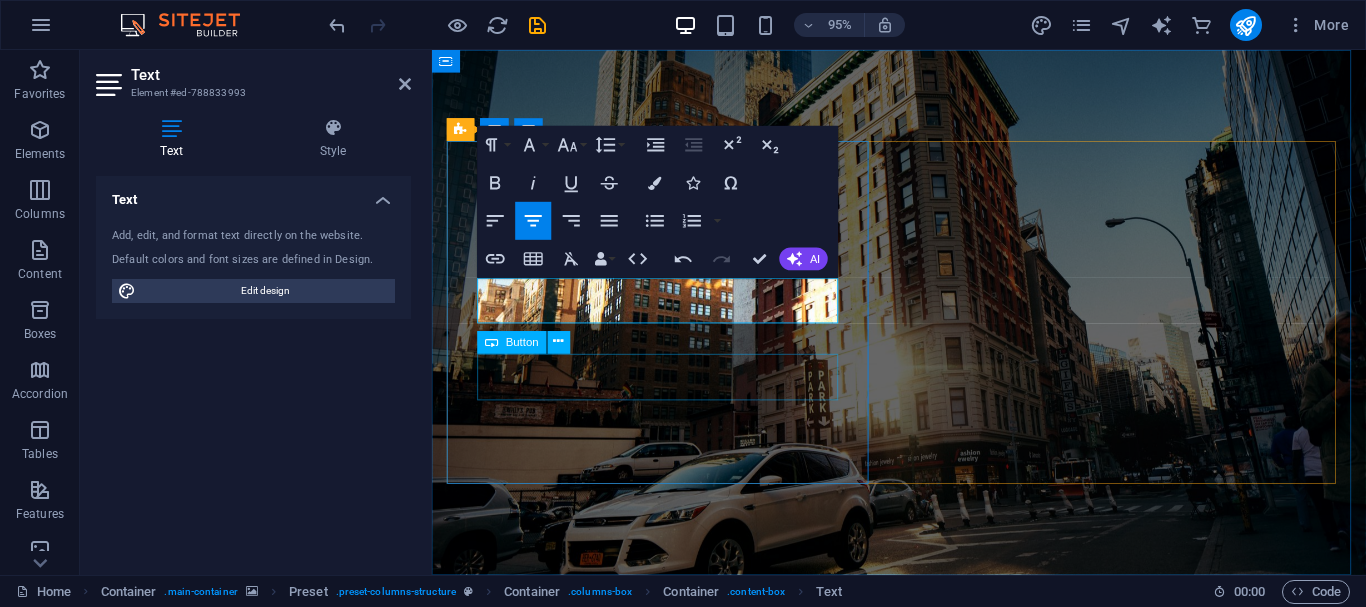 click on "Get your Estimate now" at bounding box center (924, 859) 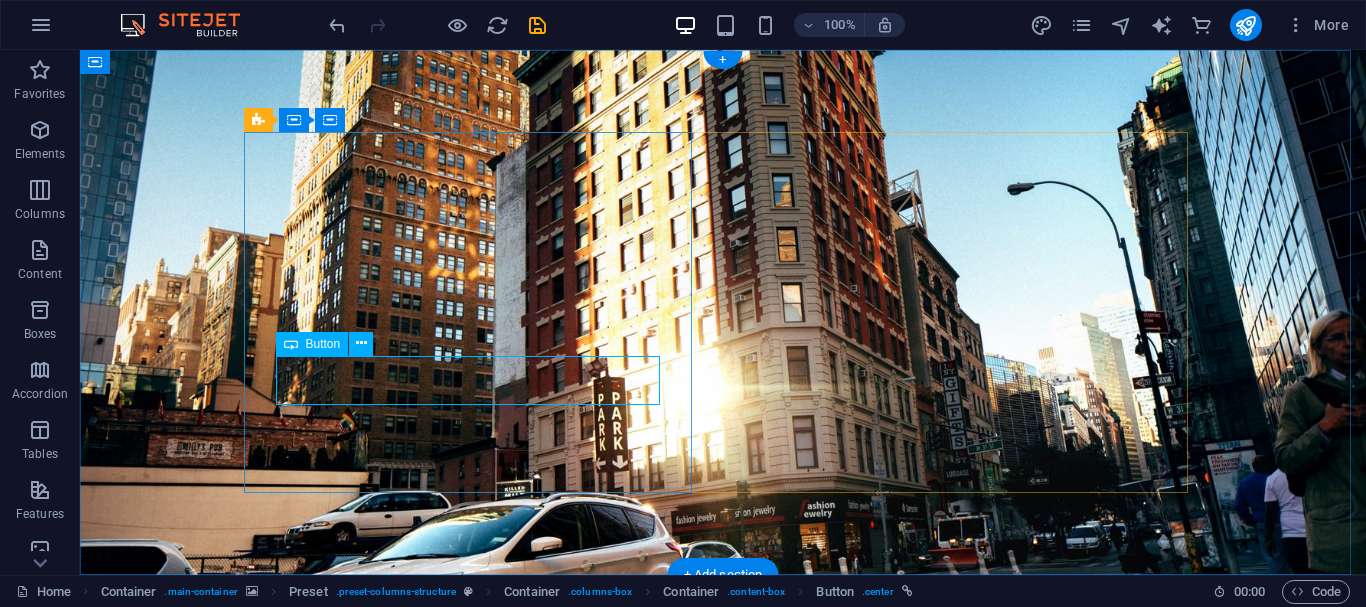 click on "Get your Estimate now" at bounding box center (723, 831) 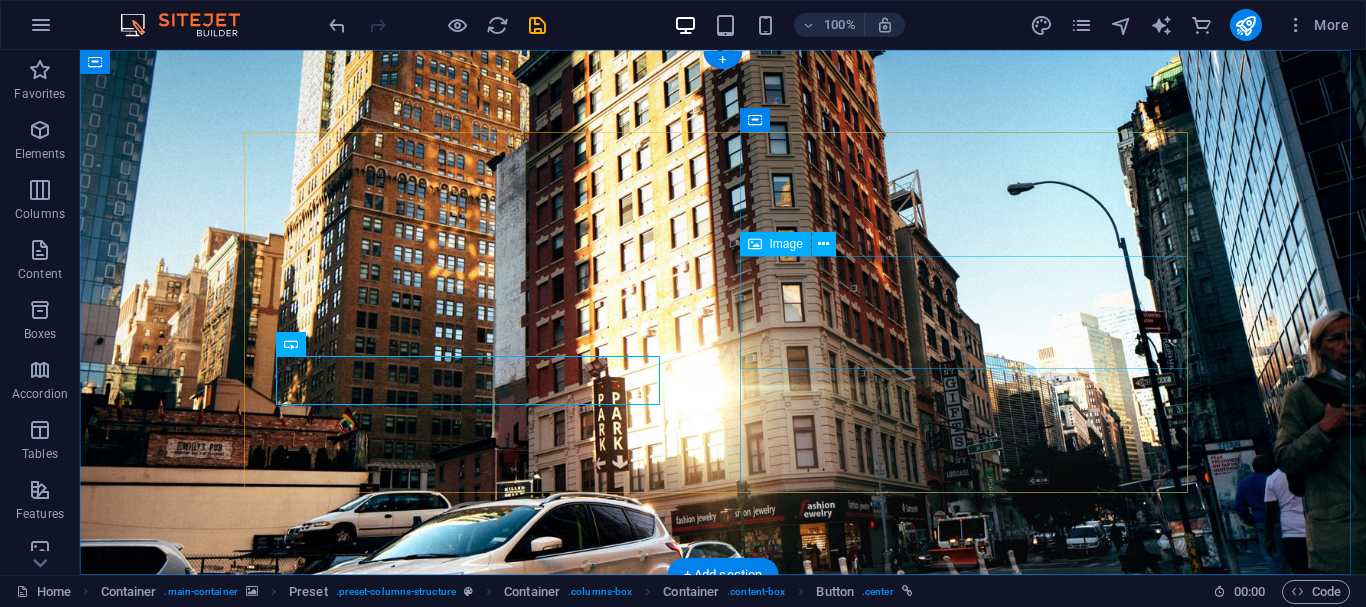 click at bounding box center [723, 1024] 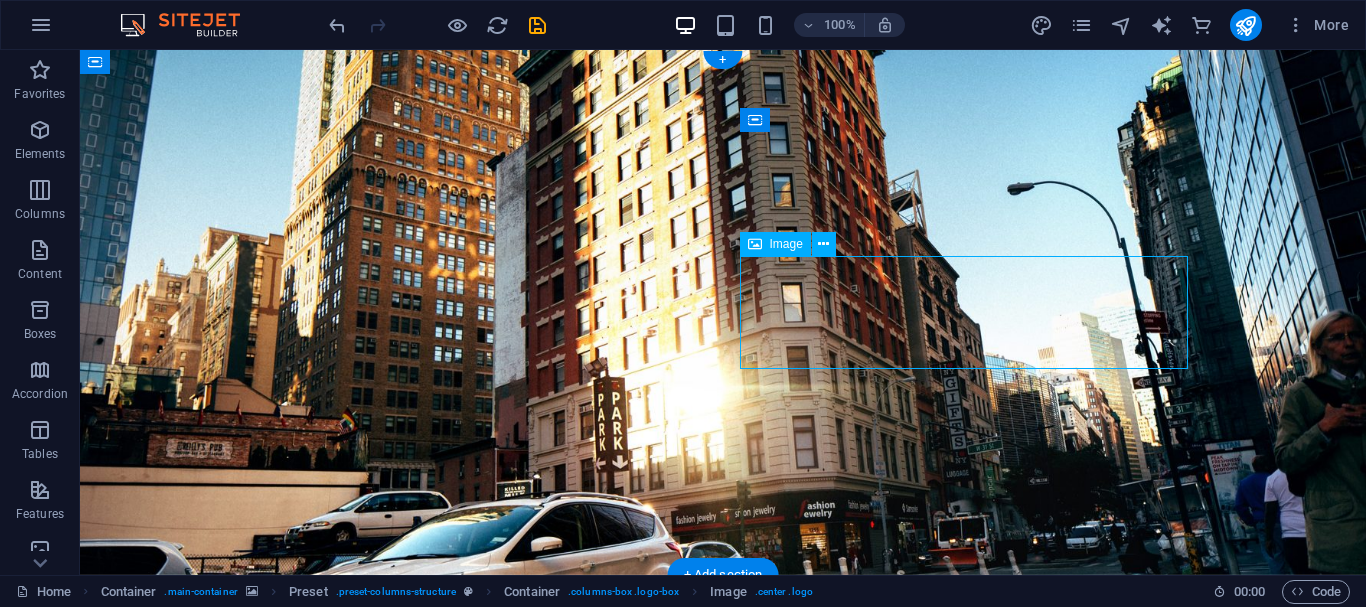 click at bounding box center [723, 1024] 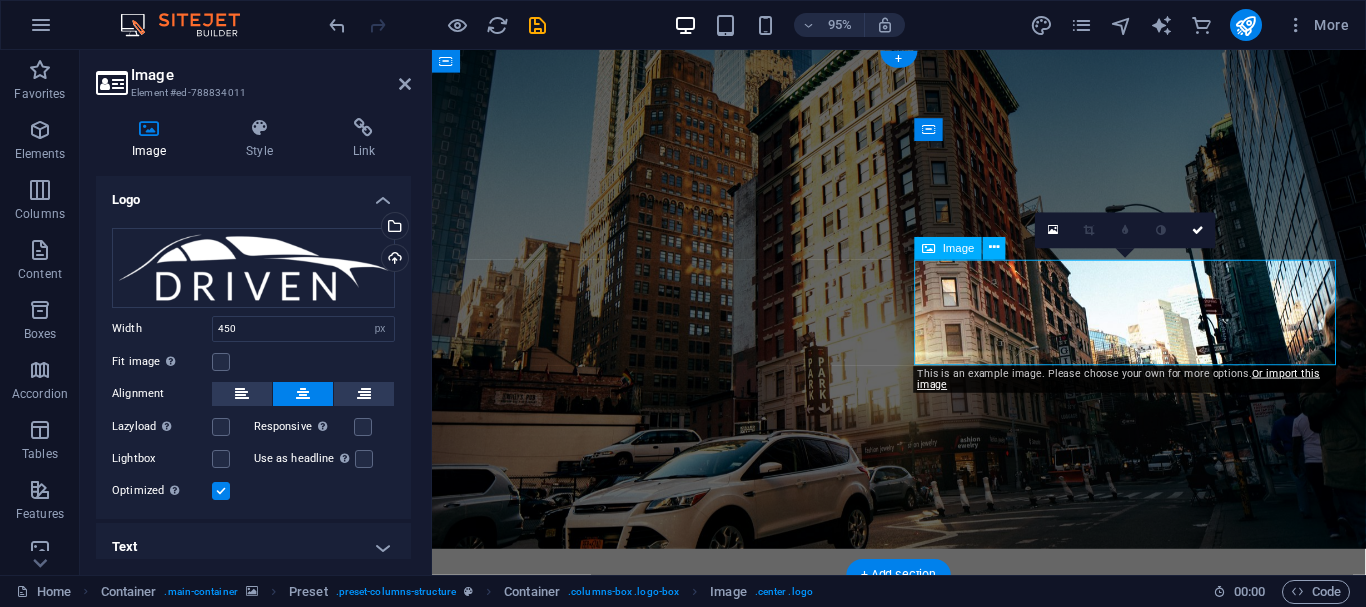 click at bounding box center [924, 1024] 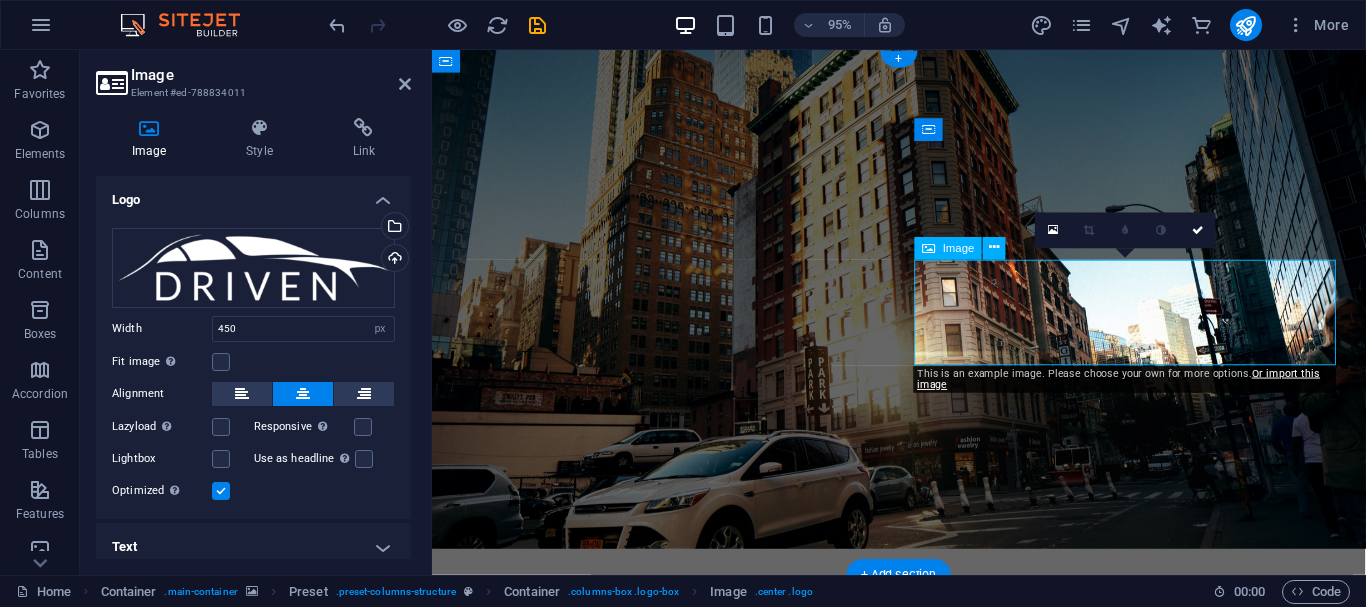 click at bounding box center [924, 1024] 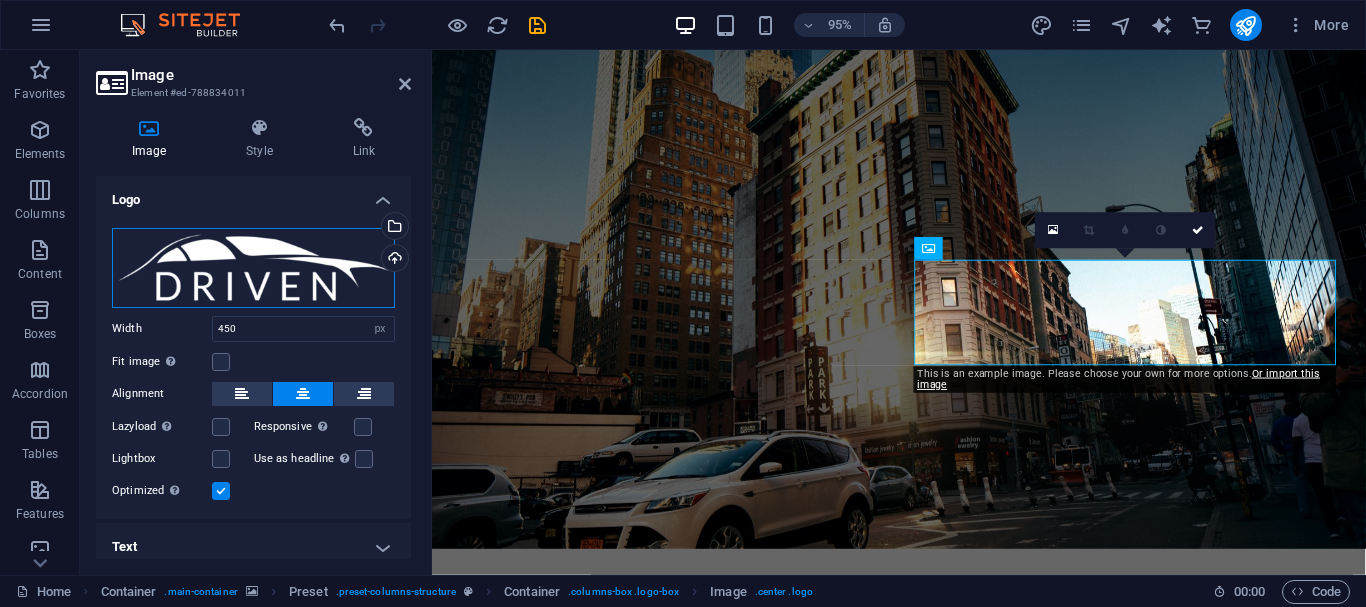 click on "Drag files here, click to choose files or select files from Files or our free stock photos & videos" at bounding box center [253, 268] 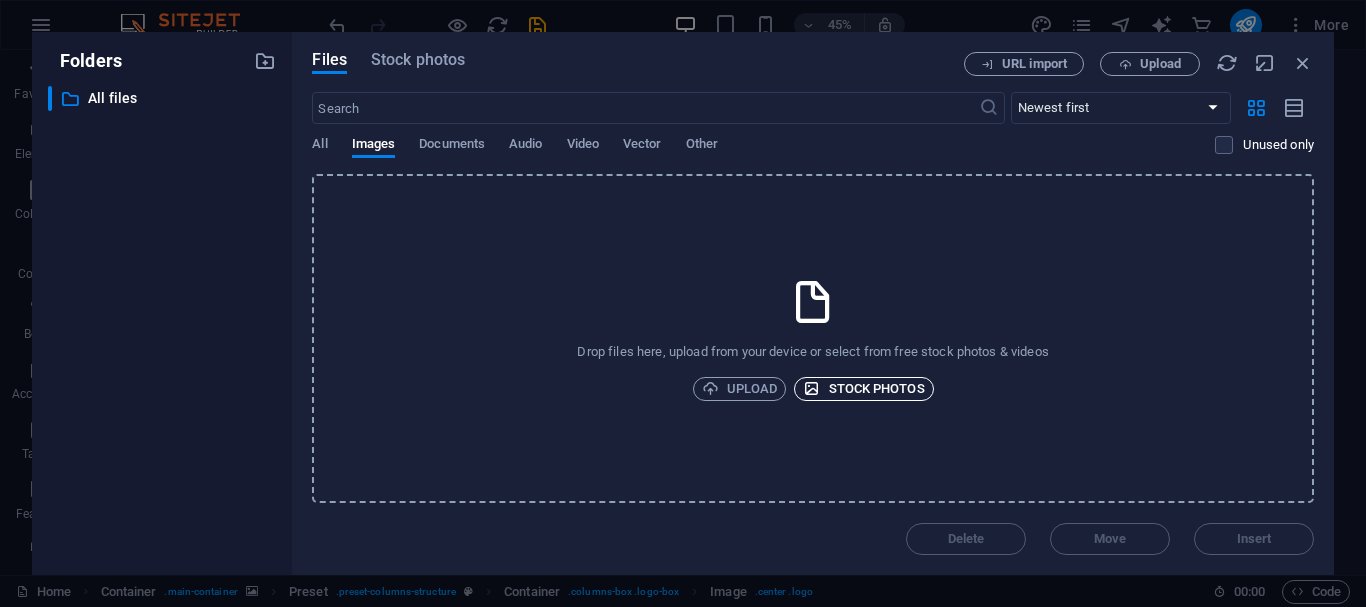 click on "Stock photos" at bounding box center [863, 389] 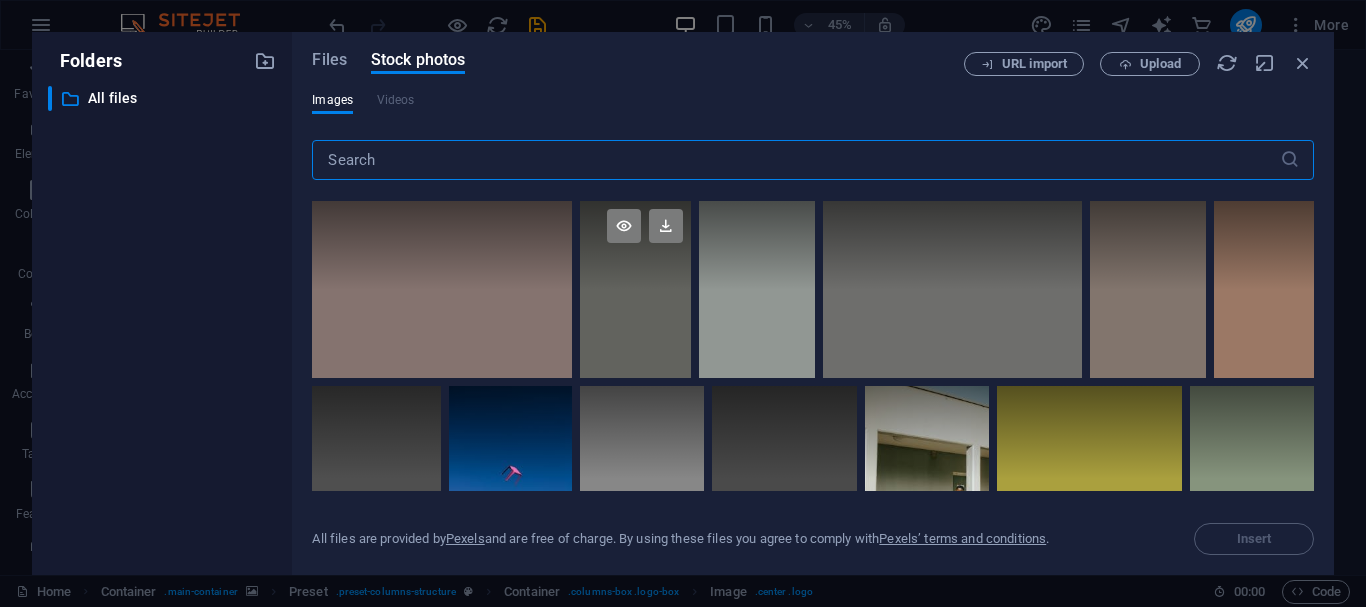 scroll, scrollTop: 600, scrollLeft: 0, axis: vertical 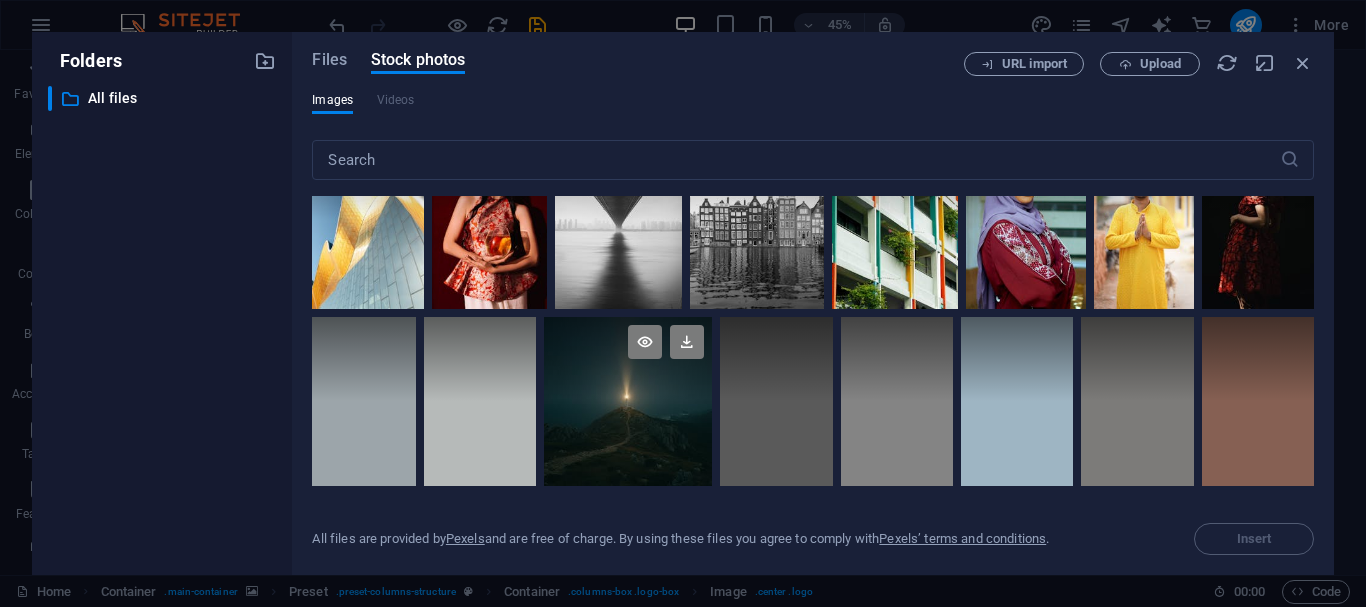click at bounding box center (628, 401) 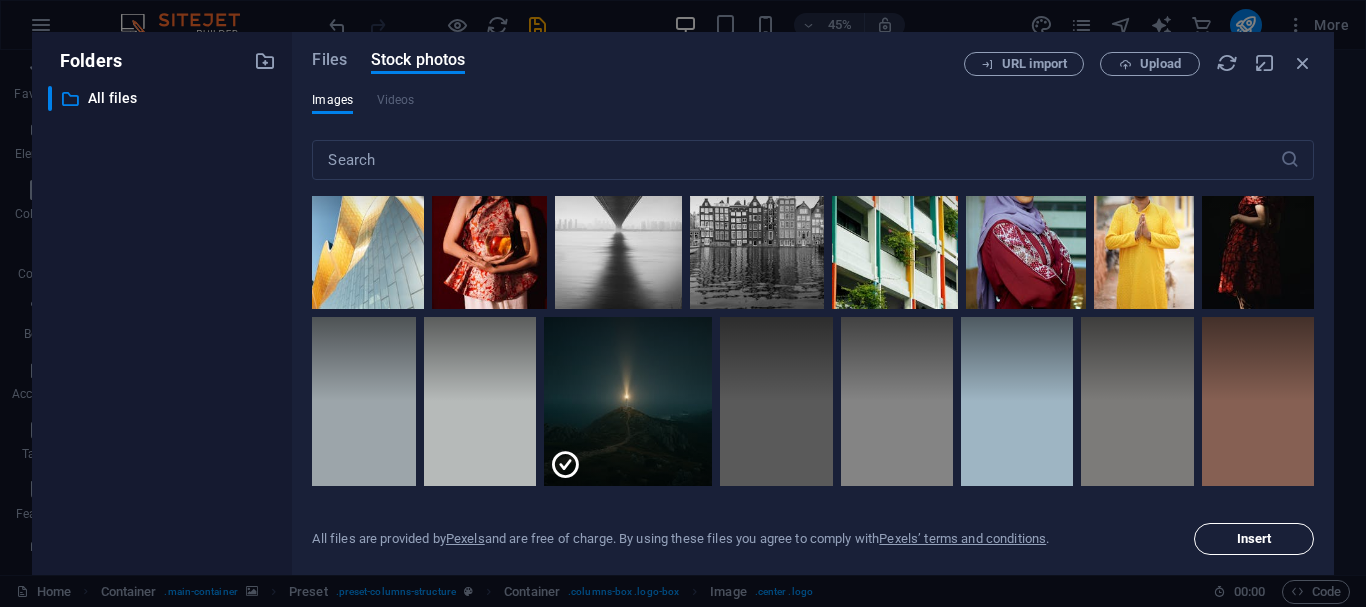 click on "Insert" at bounding box center [1254, 539] 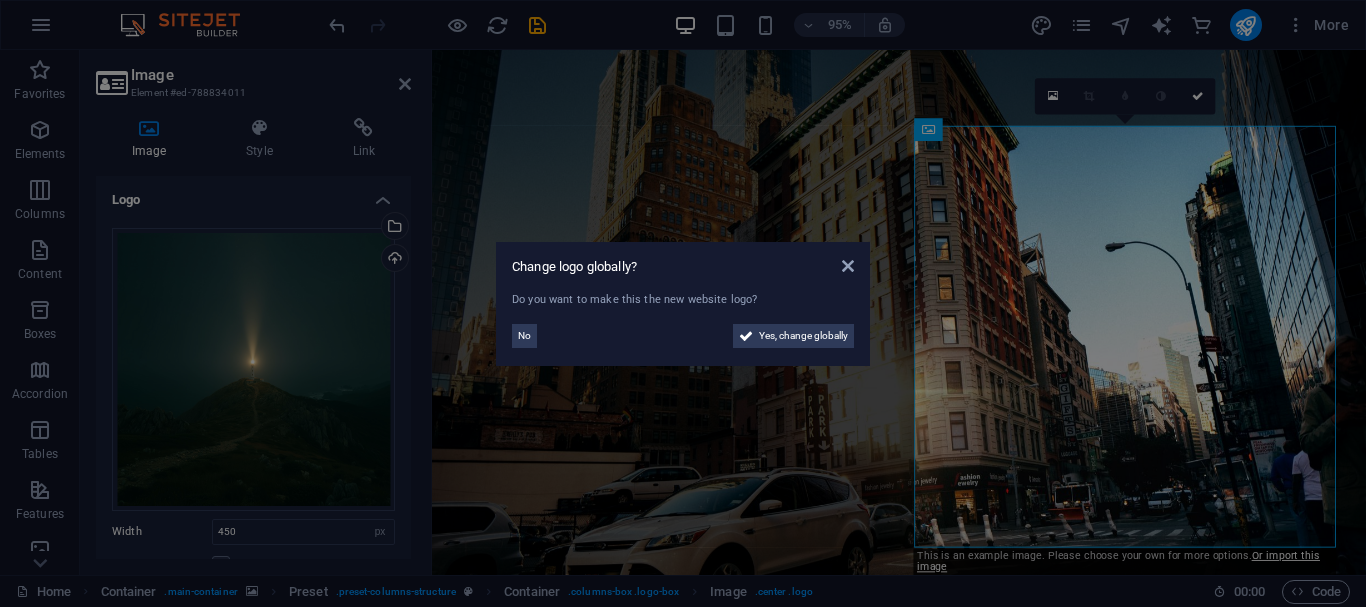 click on "Change logo globally? Do you want to make this the new website logo? No Yes, change globally" at bounding box center [683, 303] 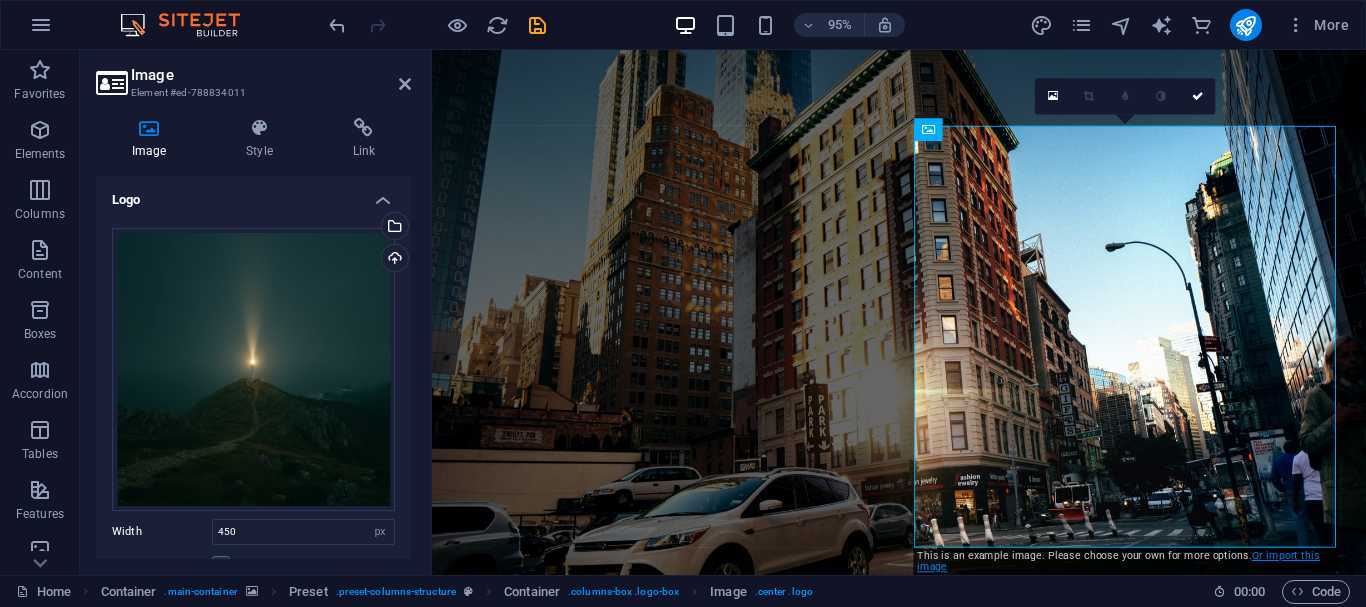 click on "Or import this image" at bounding box center [1118, 562] 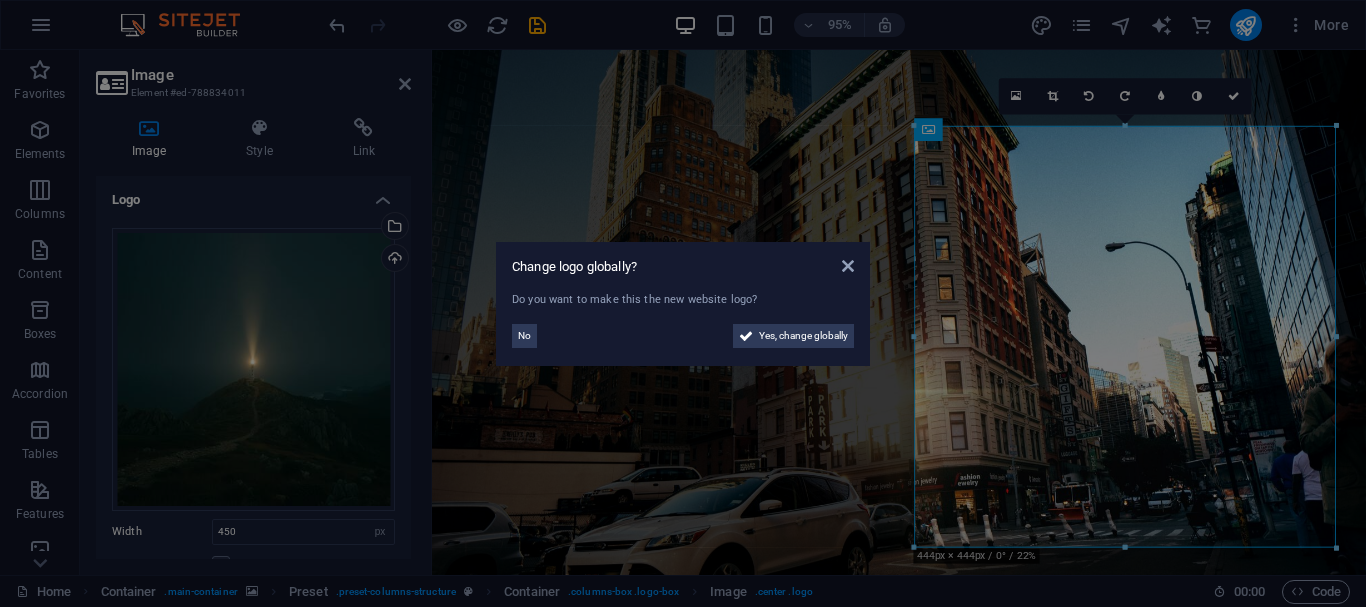 click on "Change logo globally? Do you want to make this the new website logo? No Yes, change globally" at bounding box center (683, 303) 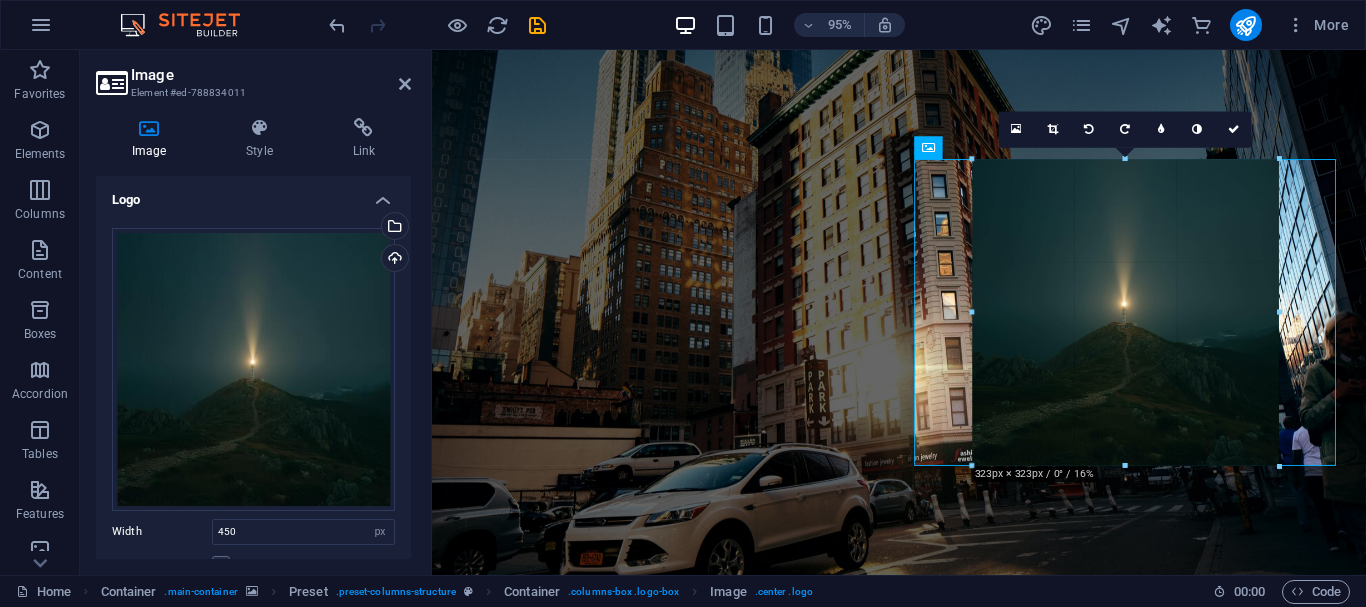 drag, startPoint x: 913, startPoint y: 551, endPoint x: 1029, endPoint y: 281, distance: 293.86392 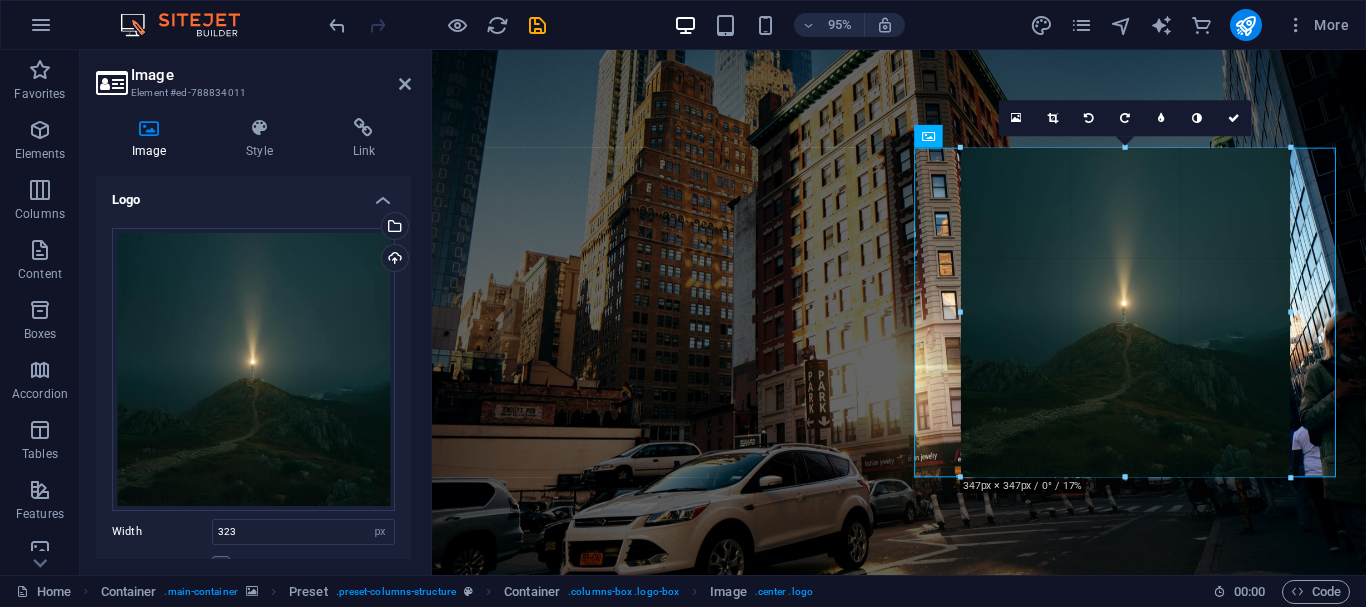 drag, startPoint x: 973, startPoint y: 465, endPoint x: 947, endPoint y: 481, distance: 30.528675 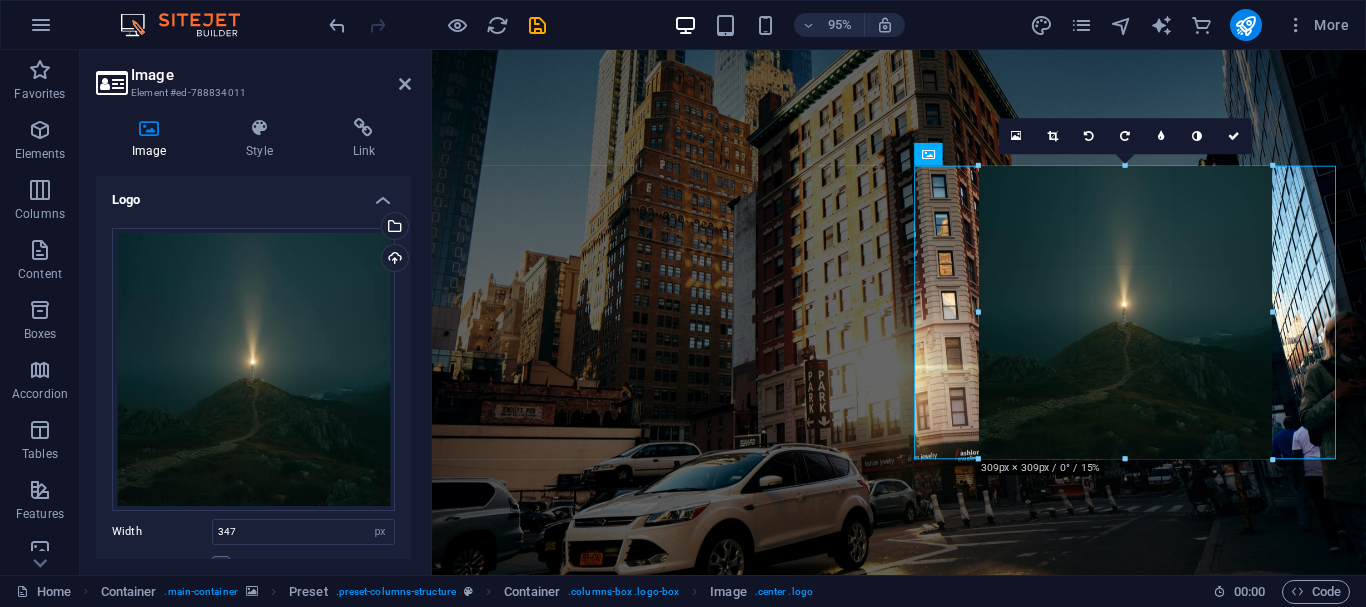 drag, startPoint x: 961, startPoint y: 314, endPoint x: 603, endPoint y: 288, distance: 358.9429 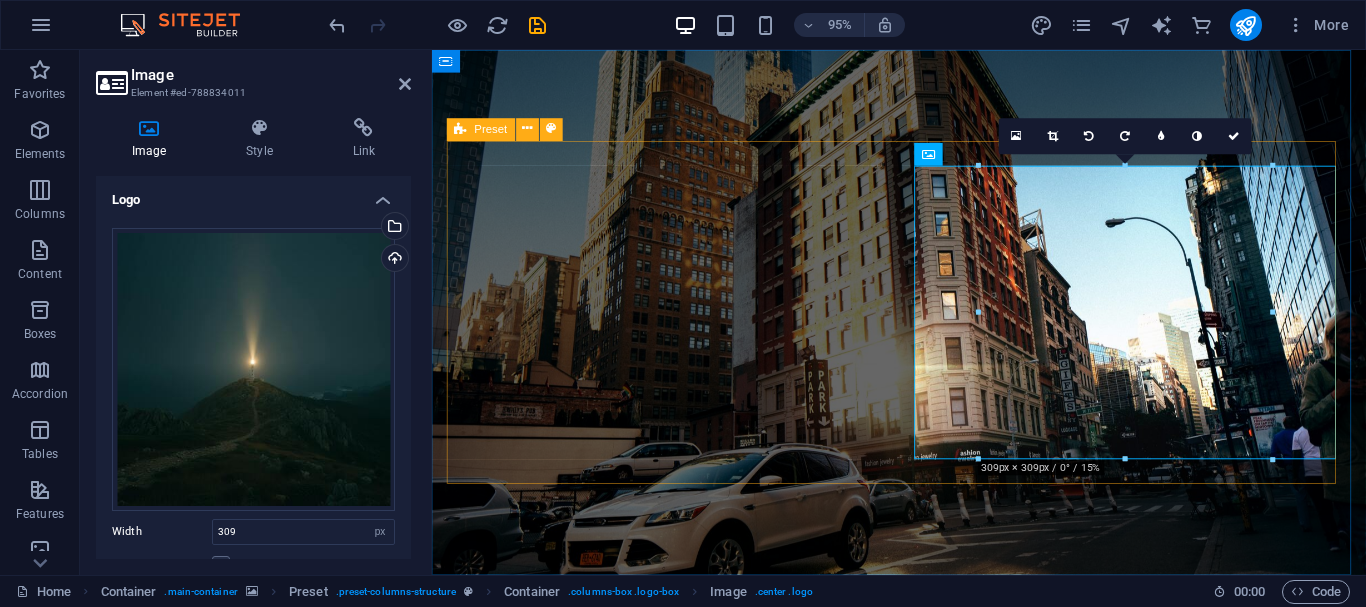 click on "INGIN TAMBAHAN INCOME? Salah satu hal yang patut kita lakukan untuk menambah income adalah berani menerima peluan. Get your Estimate now Lorem ipsum dolor sit amet consetetur." at bounding box center (924, 994) 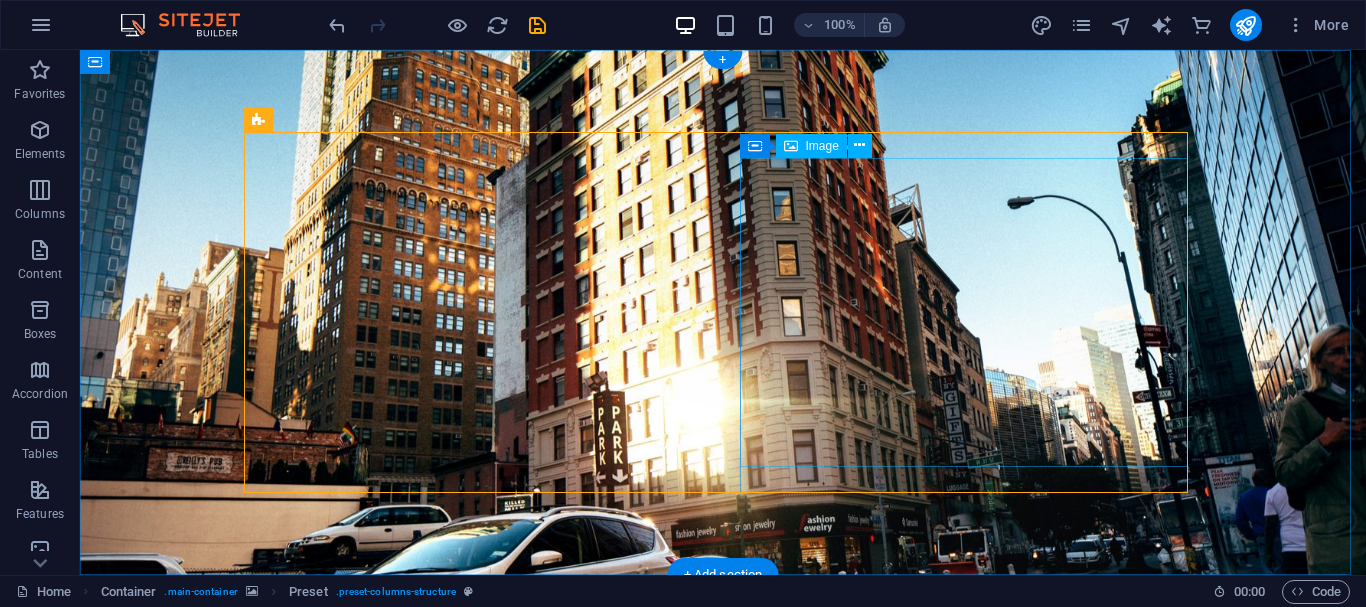 click at bounding box center [723, 1150] 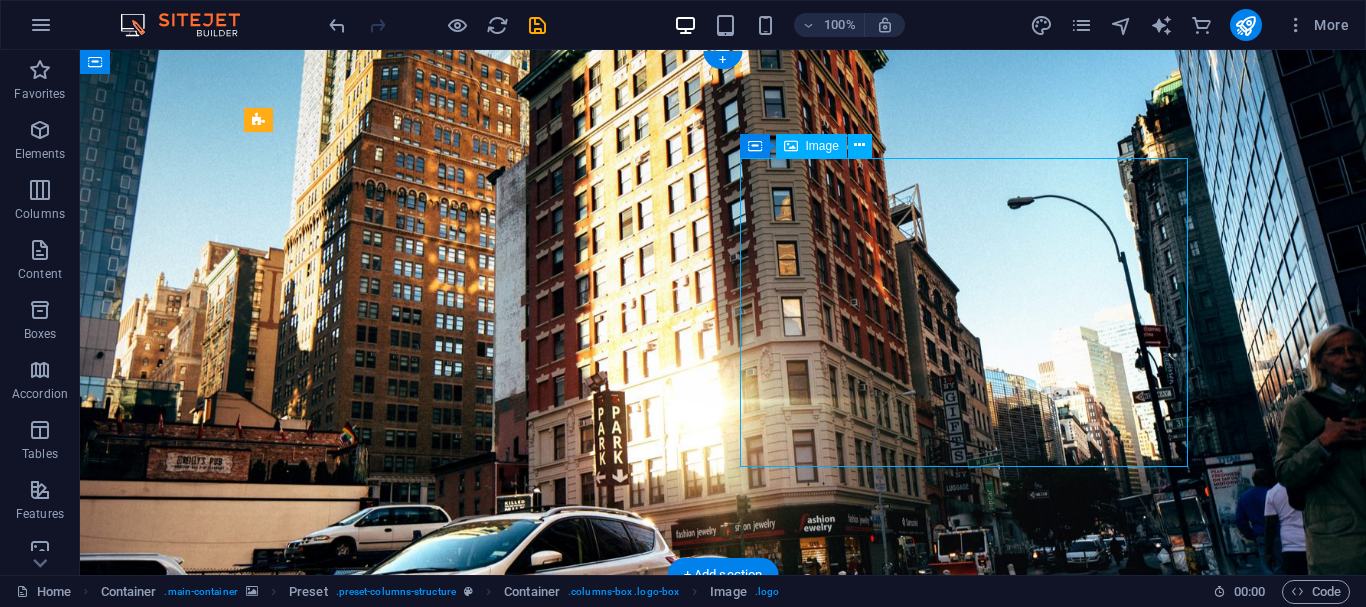click at bounding box center [723, 1150] 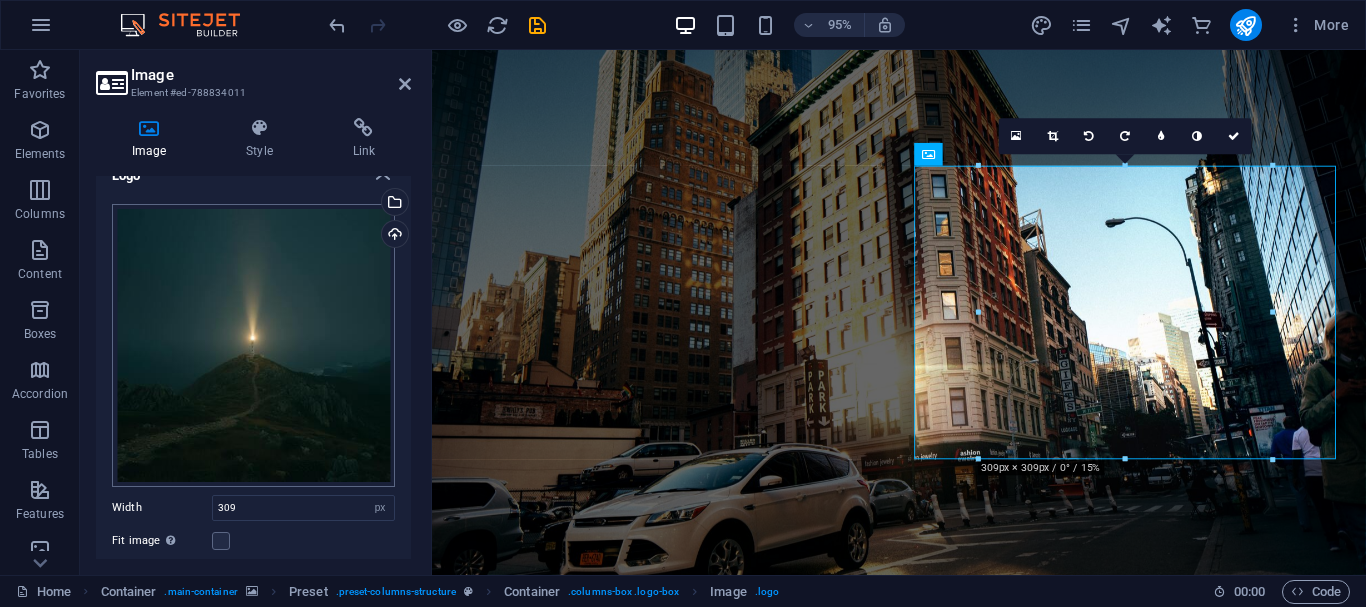 scroll, scrollTop: 0, scrollLeft: 0, axis: both 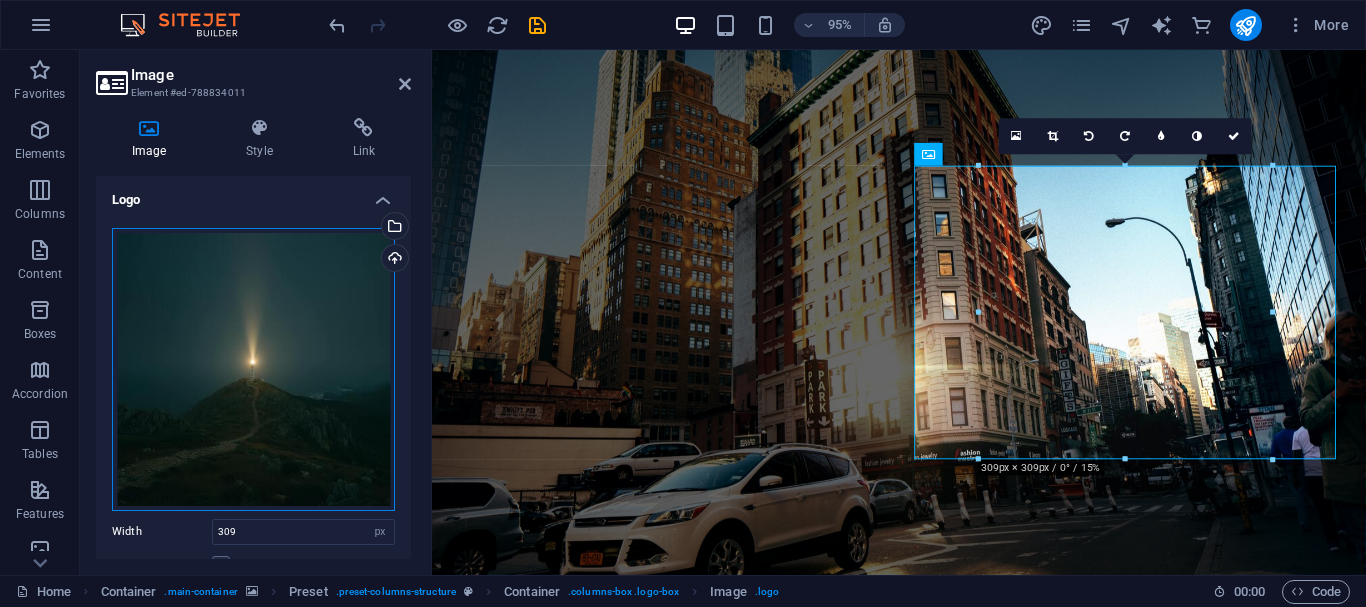 click on "Drag files here, click to choose files or select files from Files or our free stock photos & videos" at bounding box center [253, 369] 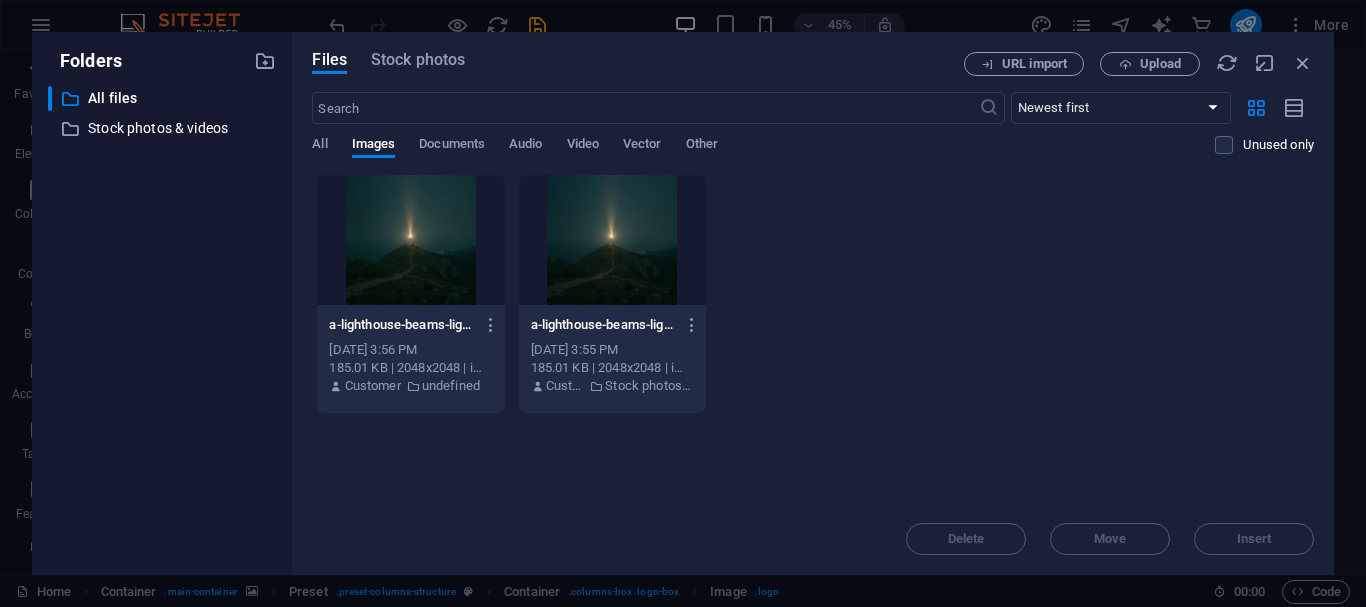 click at bounding box center [410, 240] 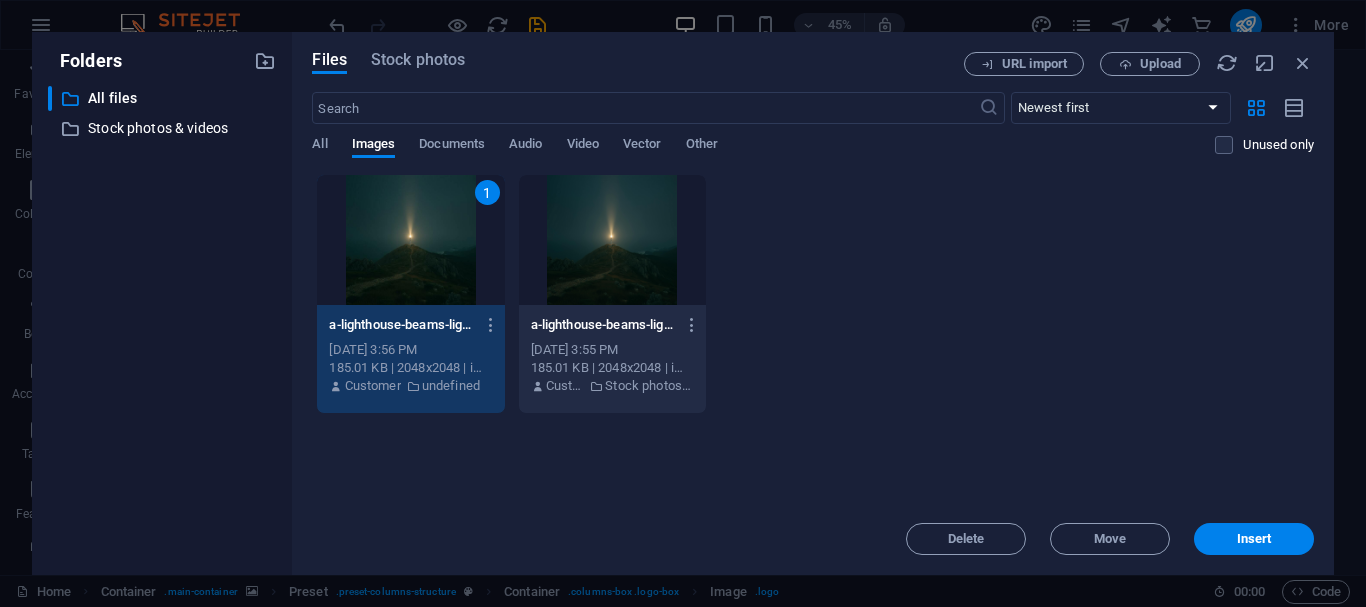 click on "1" at bounding box center (410, 240) 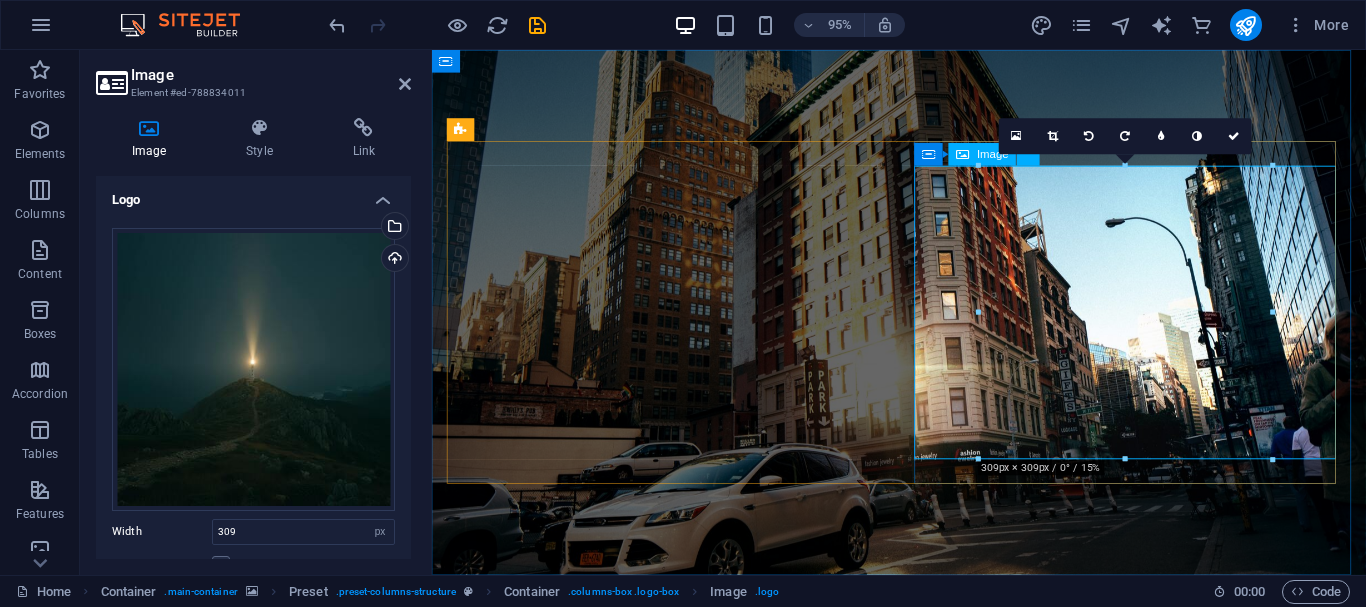 click at bounding box center (924, 1150) 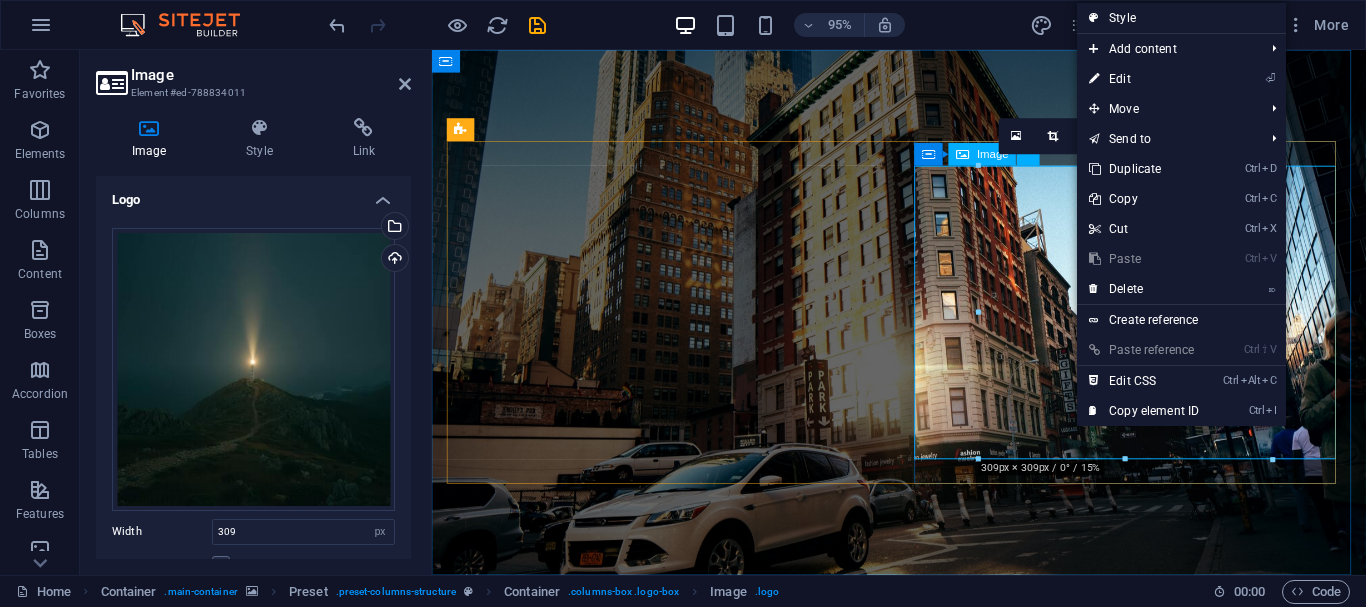 click at bounding box center (924, 1150) 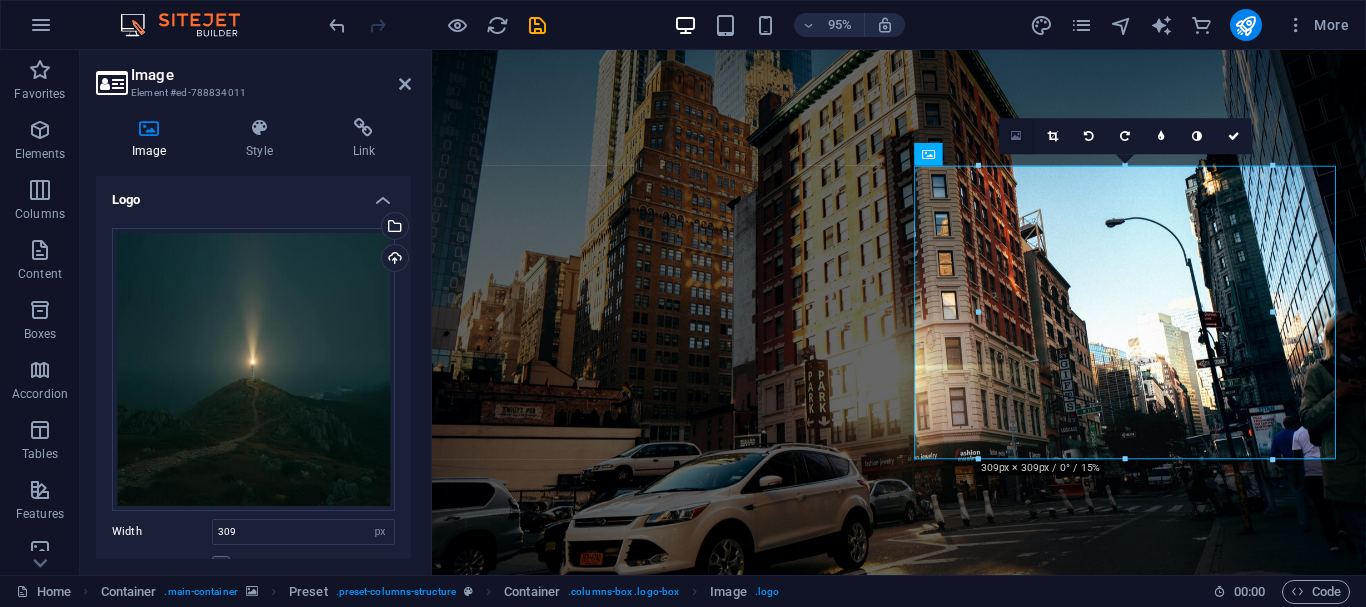 click at bounding box center [1017, 136] 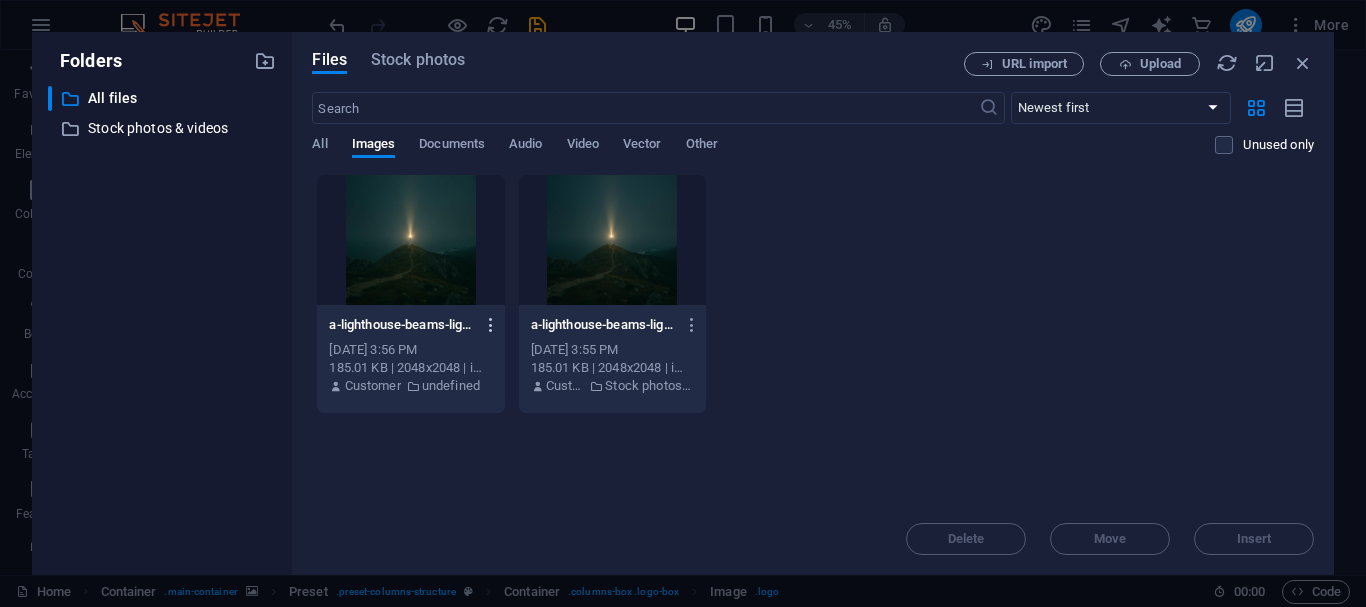 click at bounding box center [491, 325] 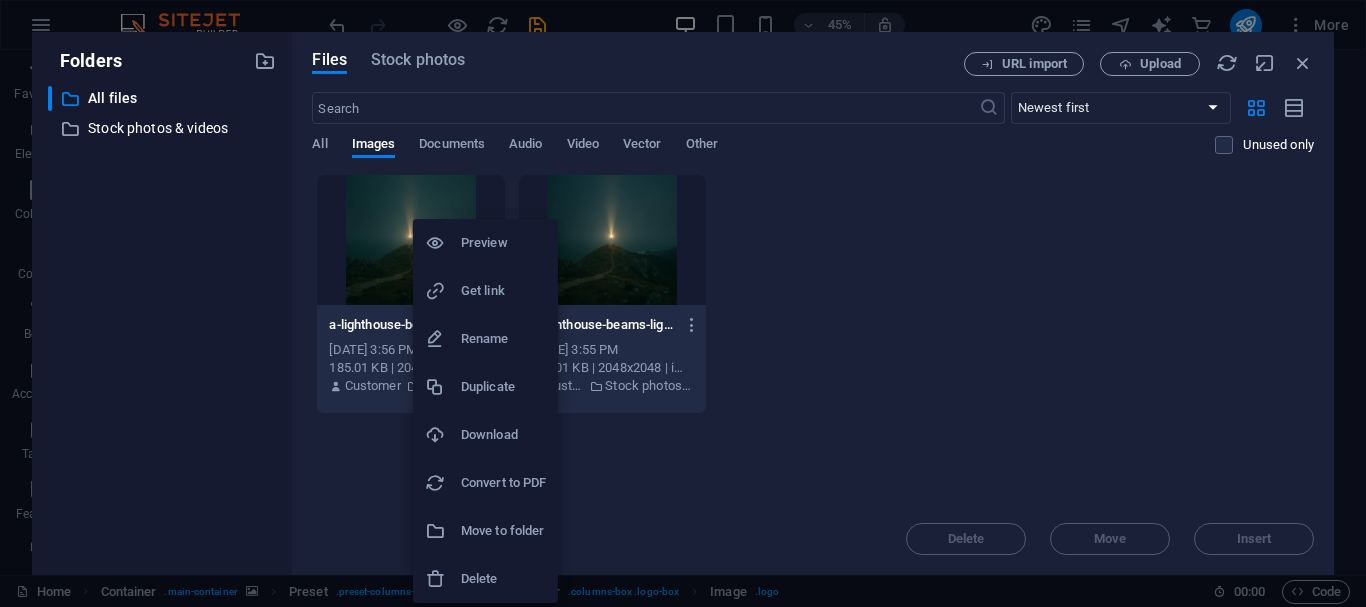 click on "Delete" at bounding box center (503, 579) 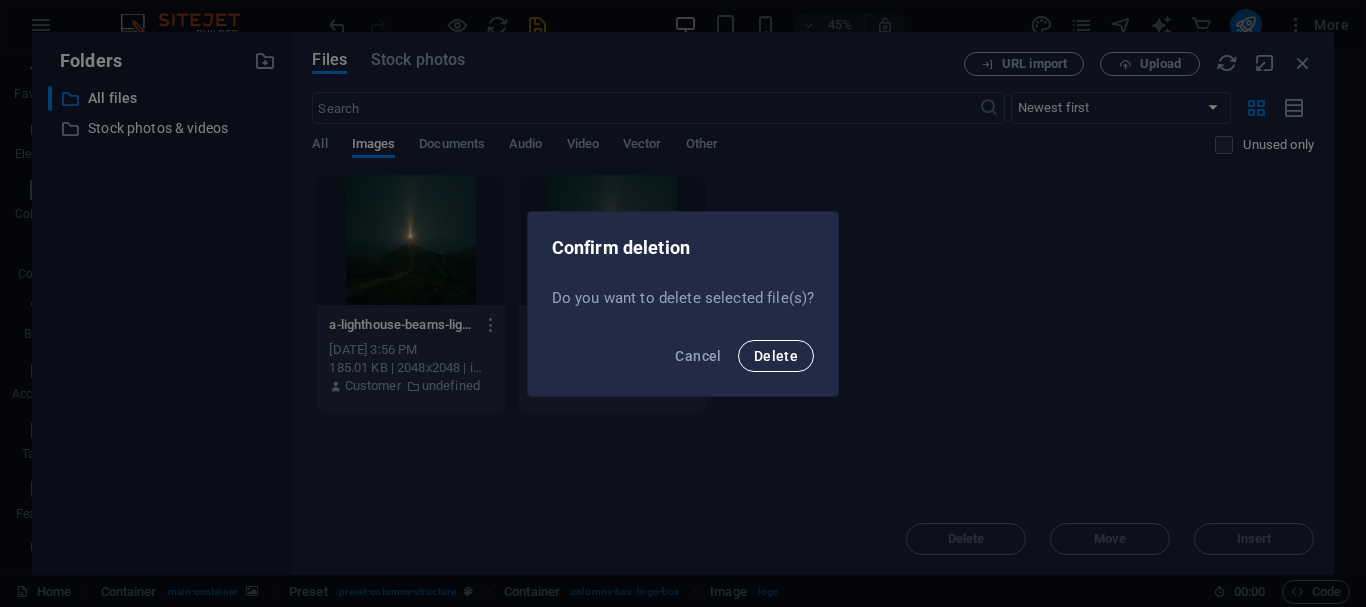 click on "Delete" at bounding box center (776, 356) 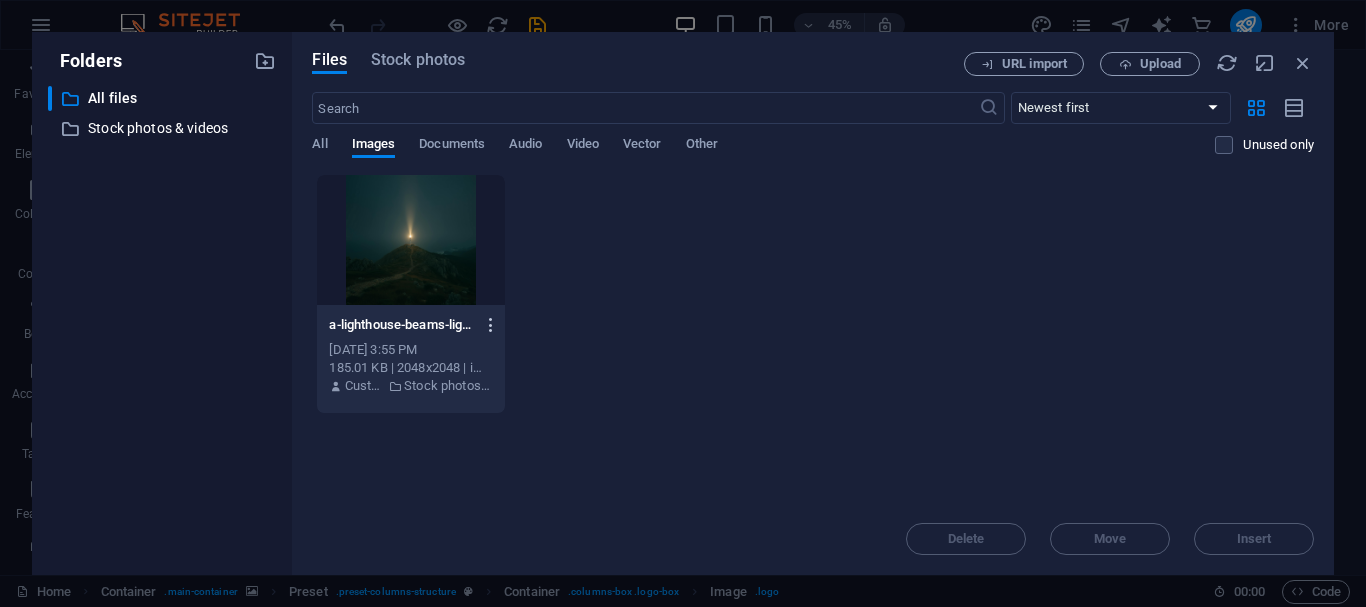click at bounding box center [491, 325] 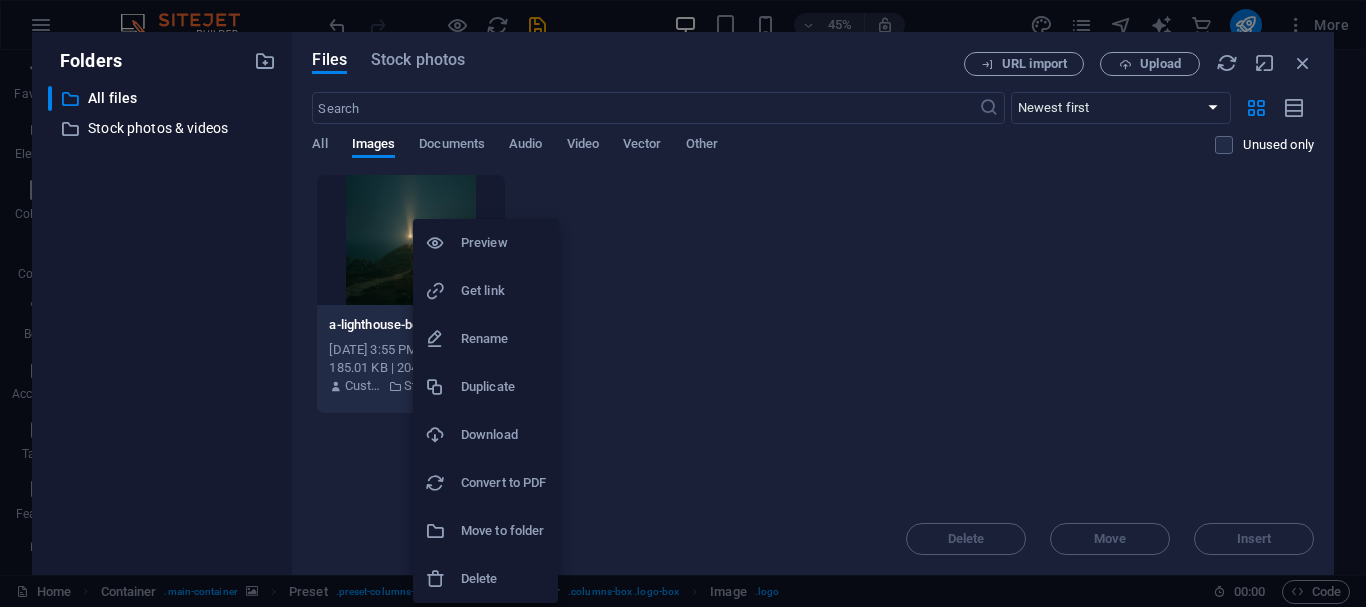 click on "Delete" at bounding box center (503, 579) 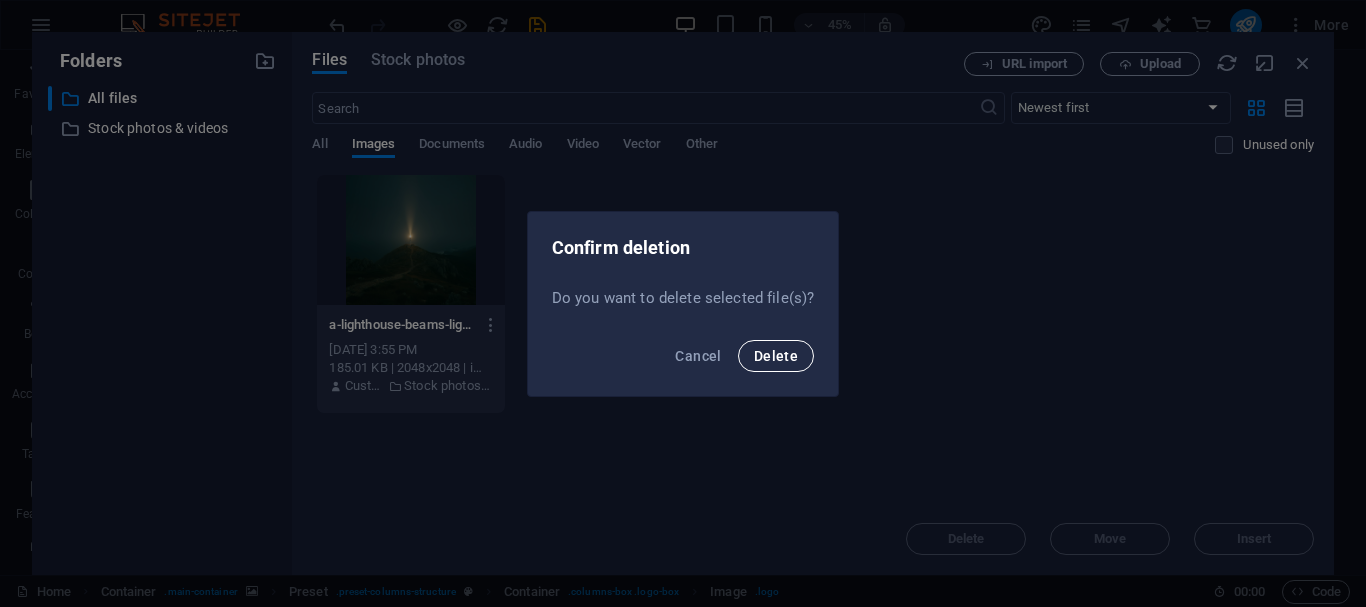 click on "Delete" at bounding box center [776, 356] 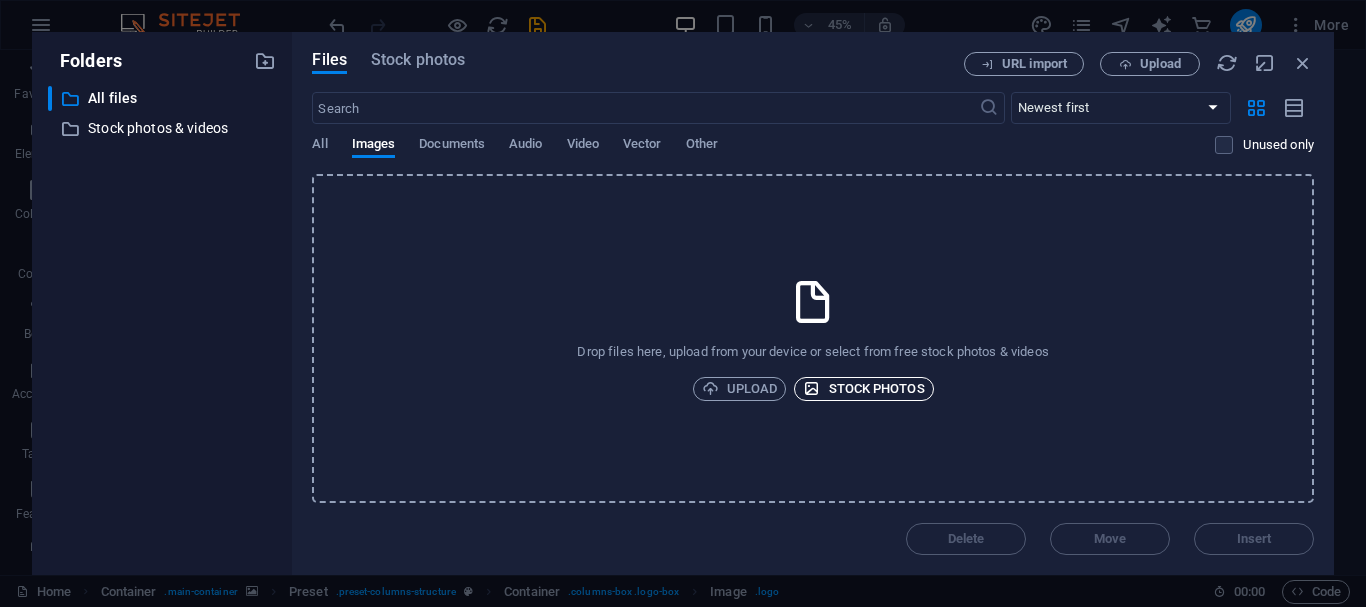 click on "Stock photos" at bounding box center [863, 389] 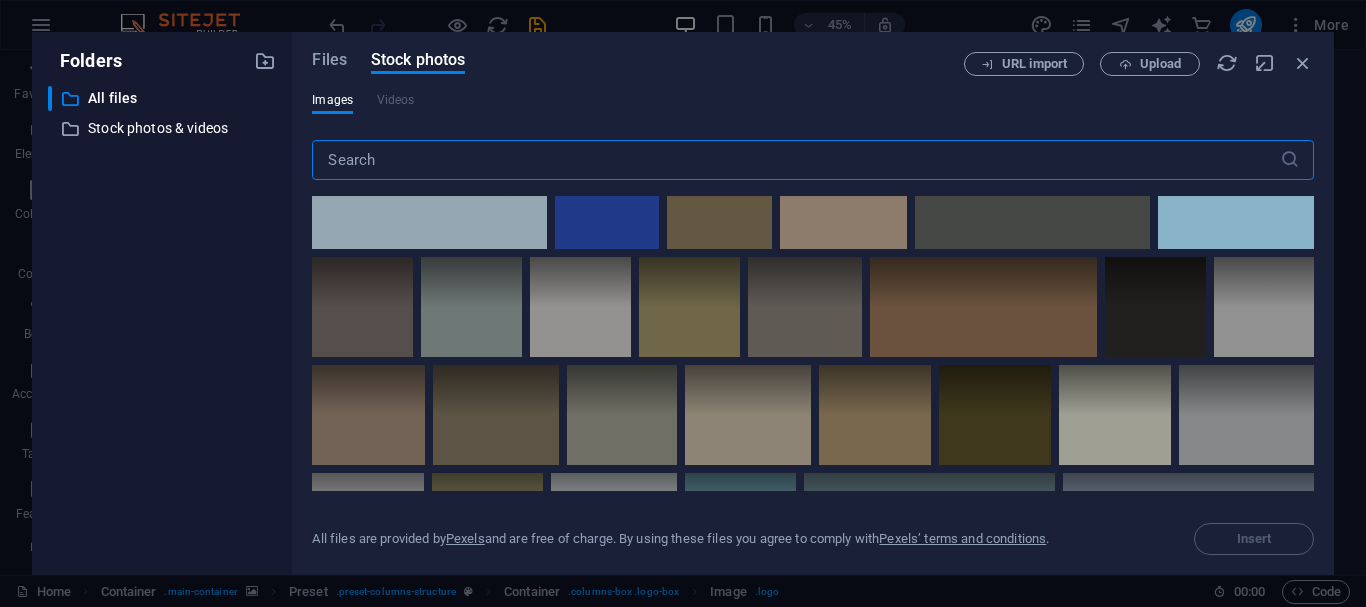 scroll, scrollTop: 7200, scrollLeft: 0, axis: vertical 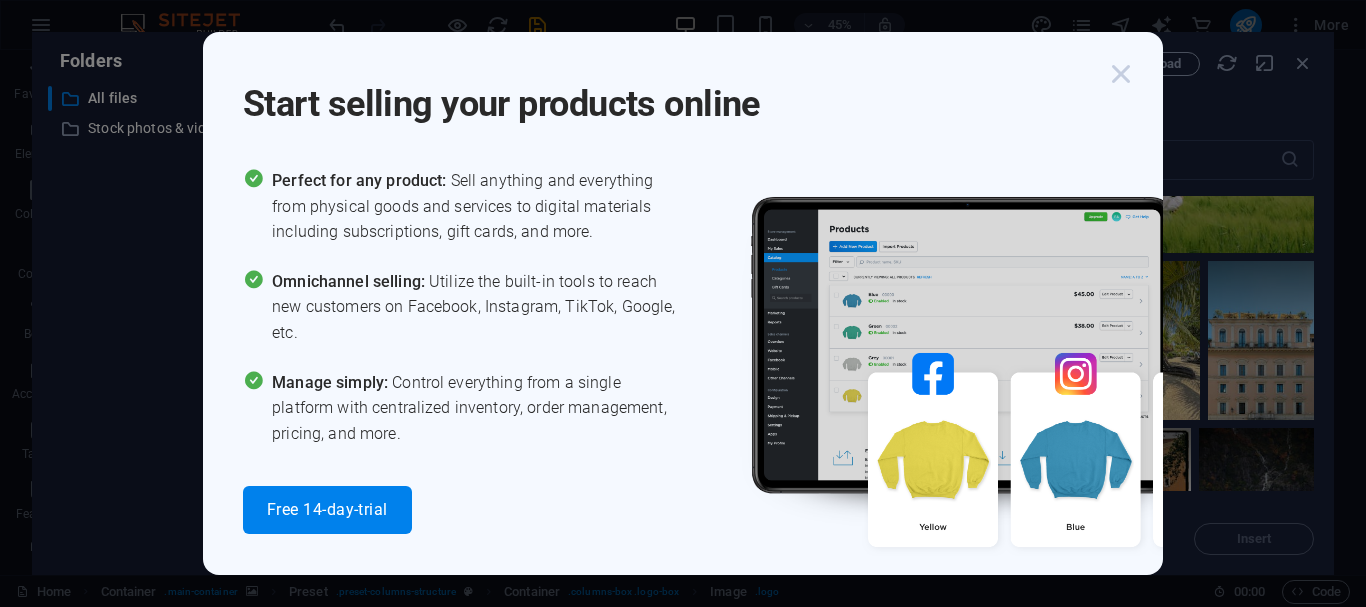 click at bounding box center (1121, 74) 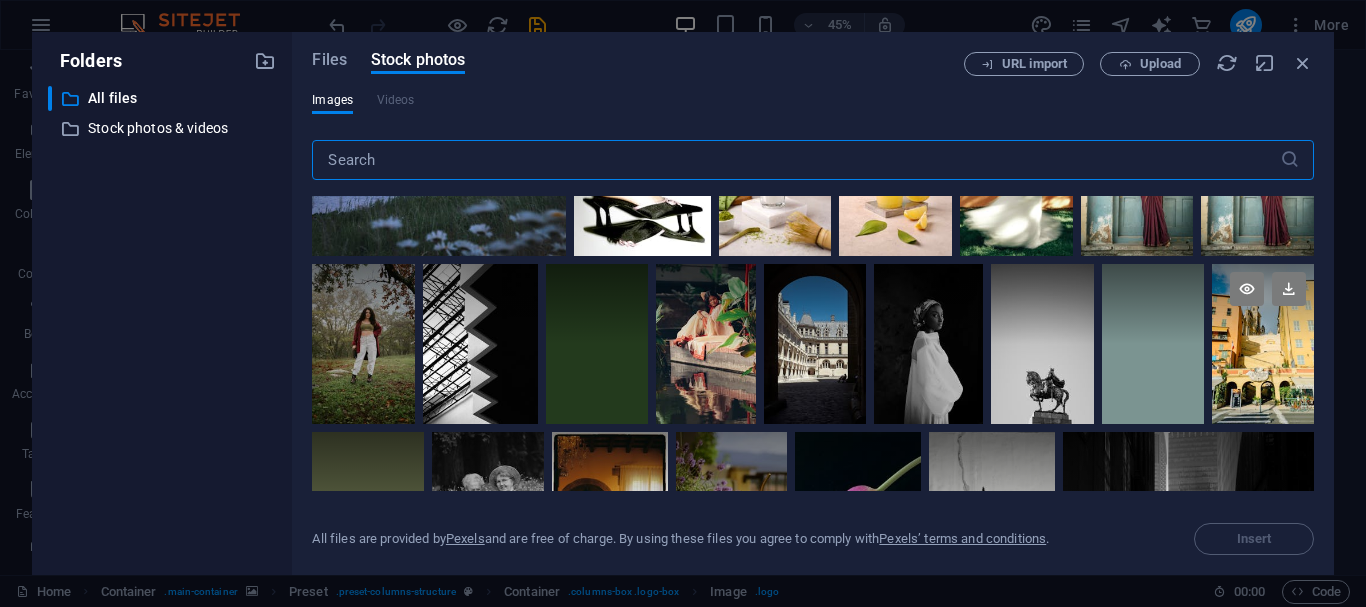 scroll, scrollTop: 4100, scrollLeft: 0, axis: vertical 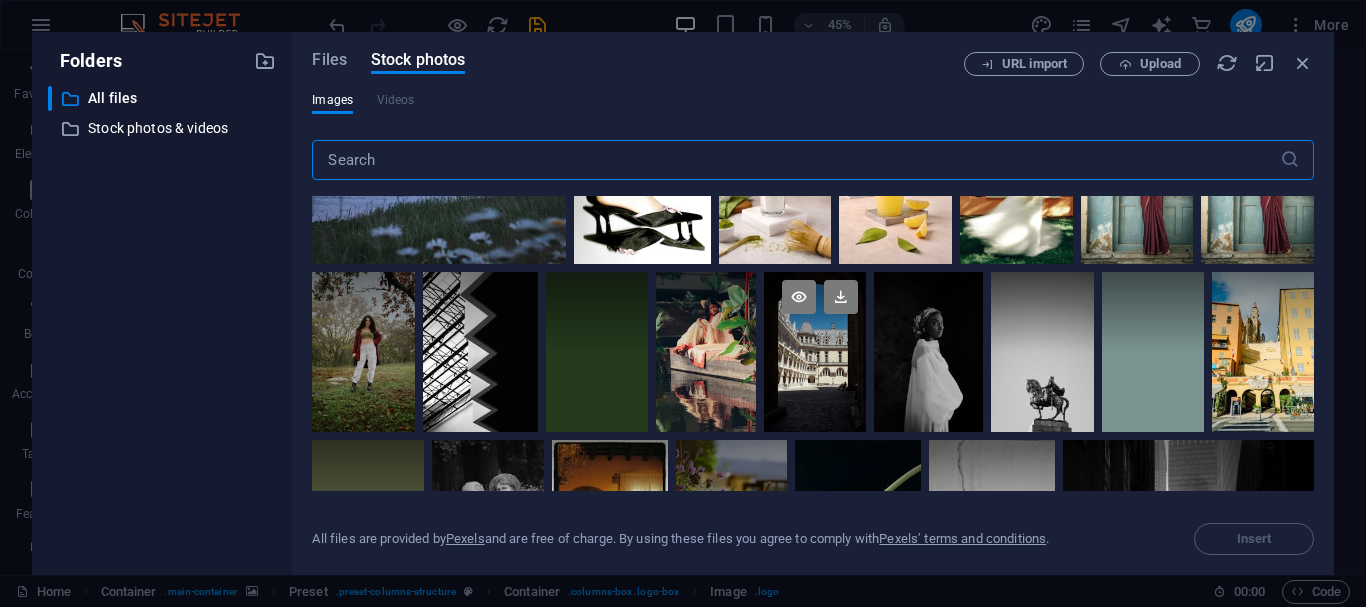 click at bounding box center [815, 352] 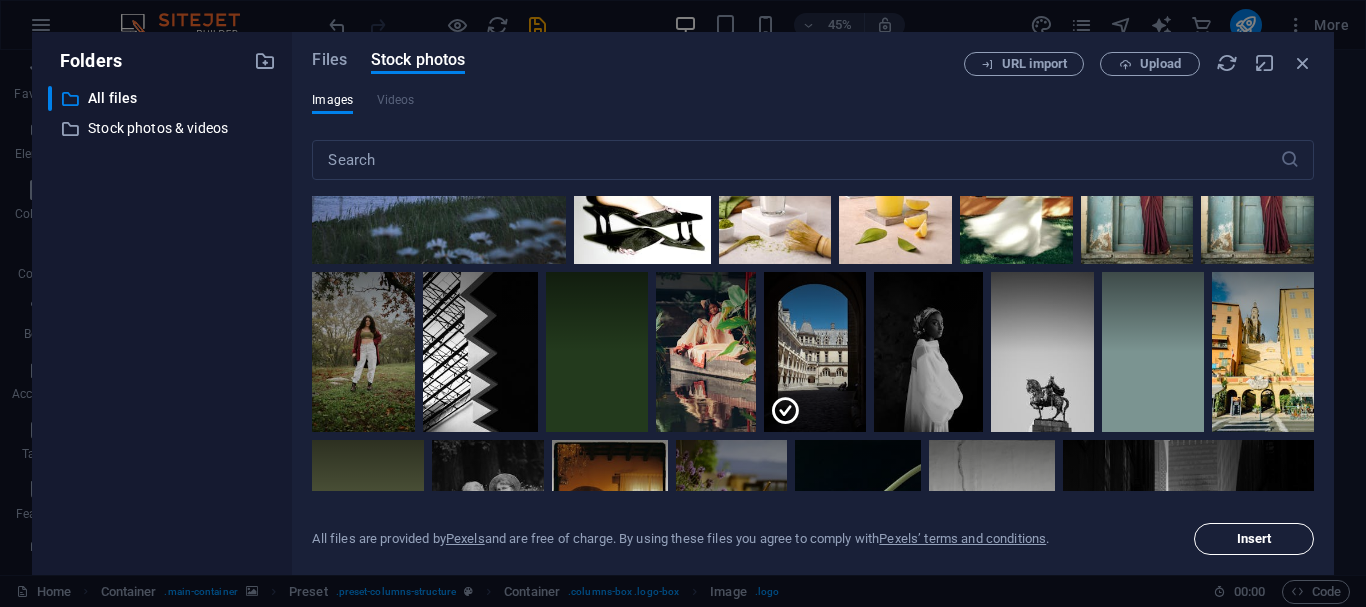 click on "Insert" at bounding box center (1254, 539) 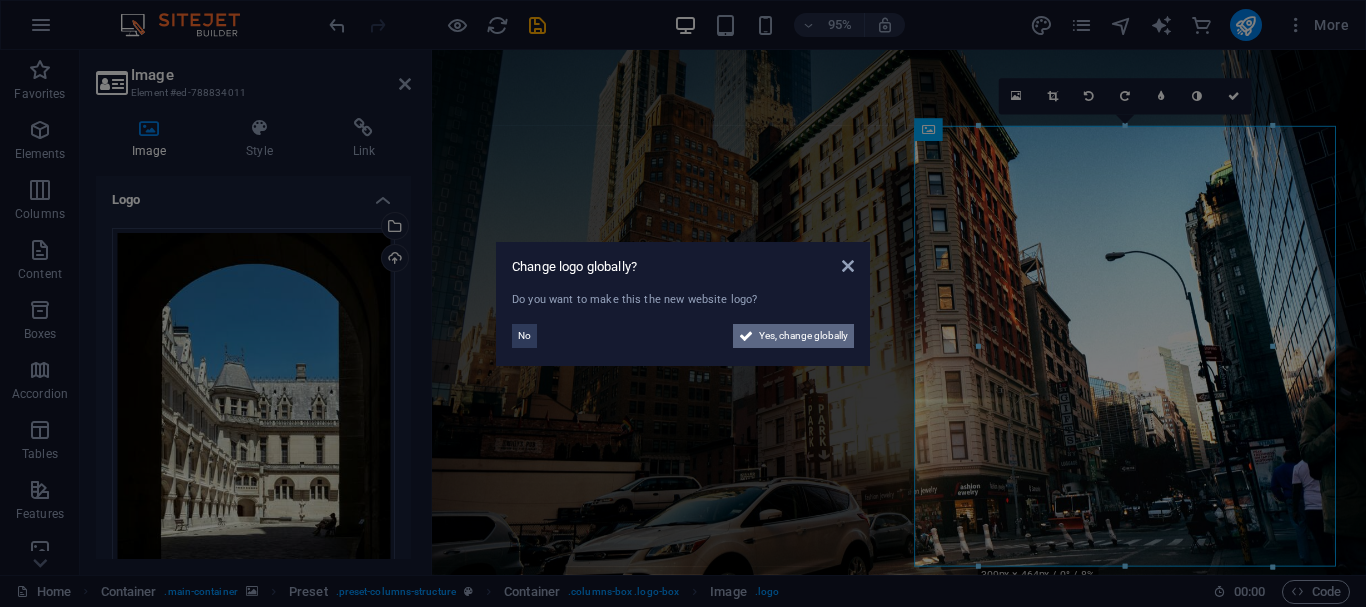 click on "Yes, change globally" at bounding box center [803, 336] 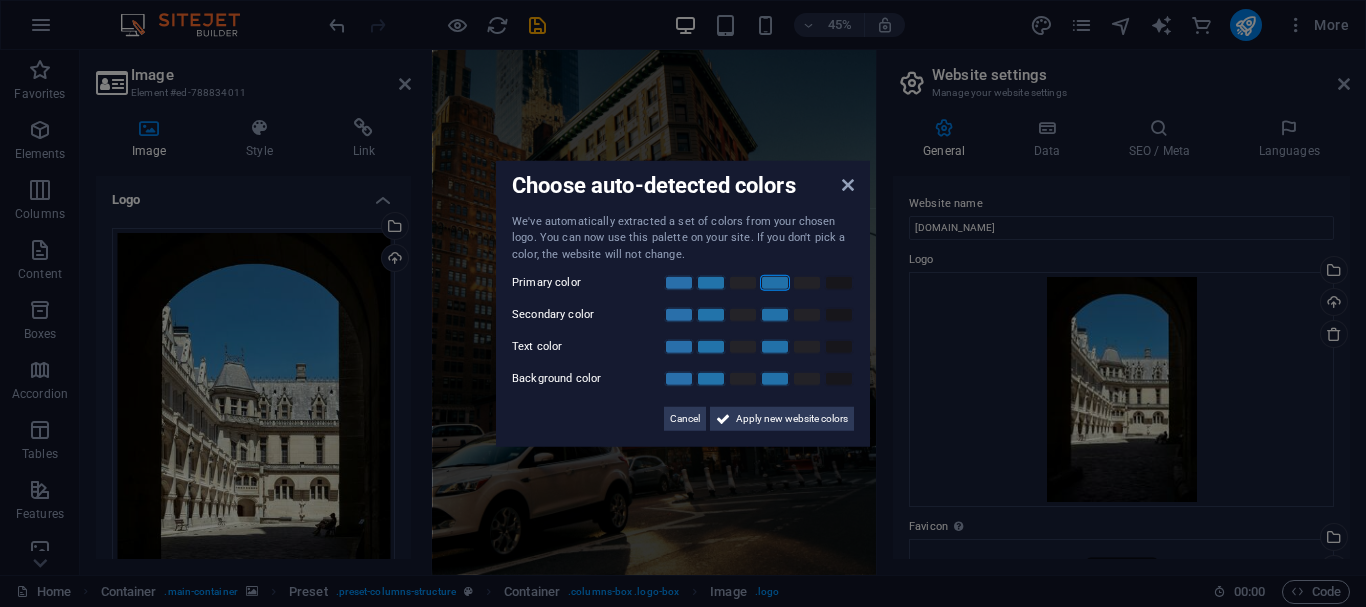 click at bounding box center (775, 283) 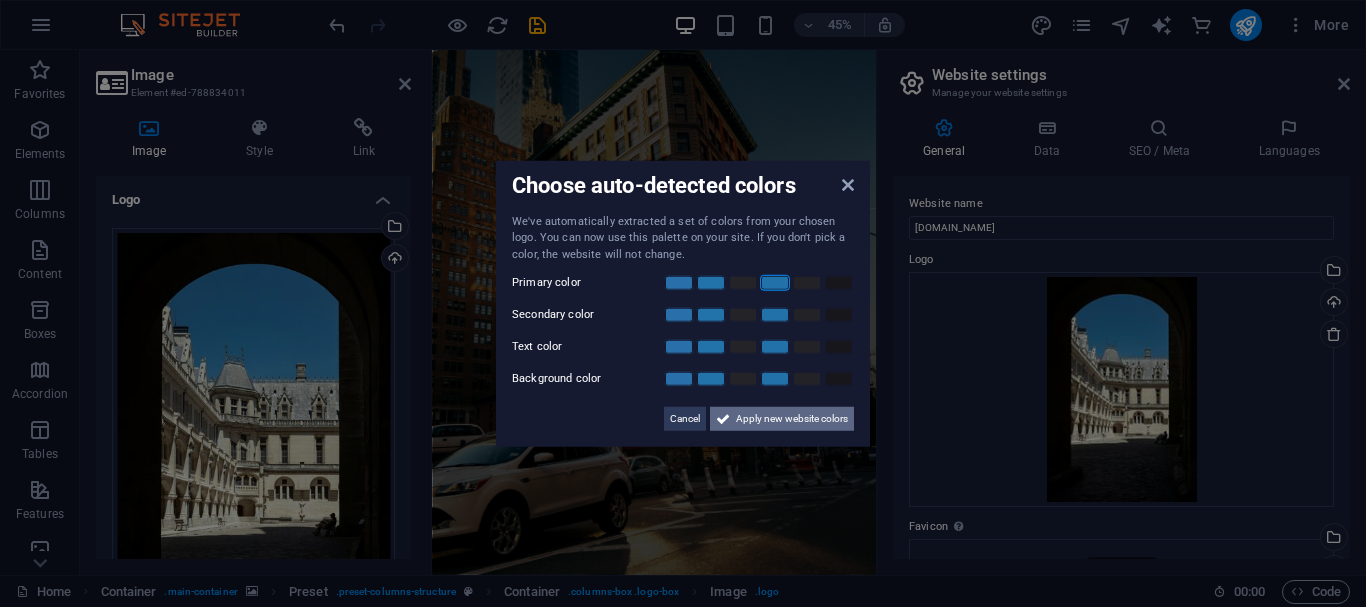 click on "Apply new website colors" at bounding box center (782, 419) 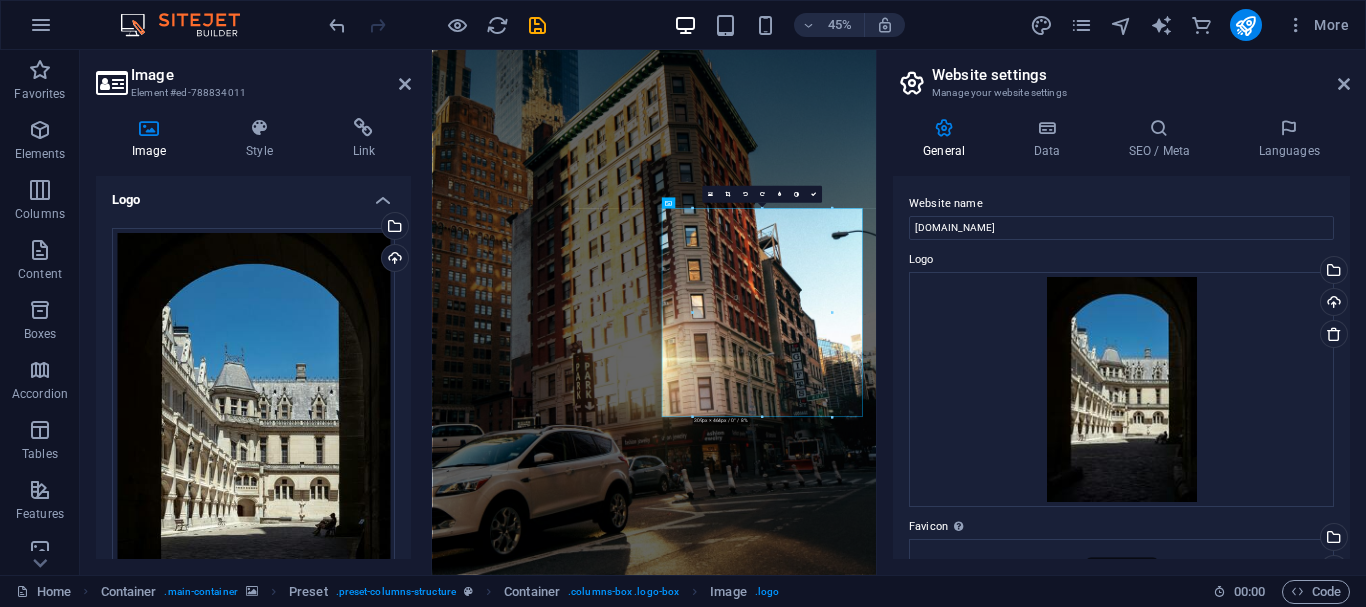 click at bounding box center (925, 633) 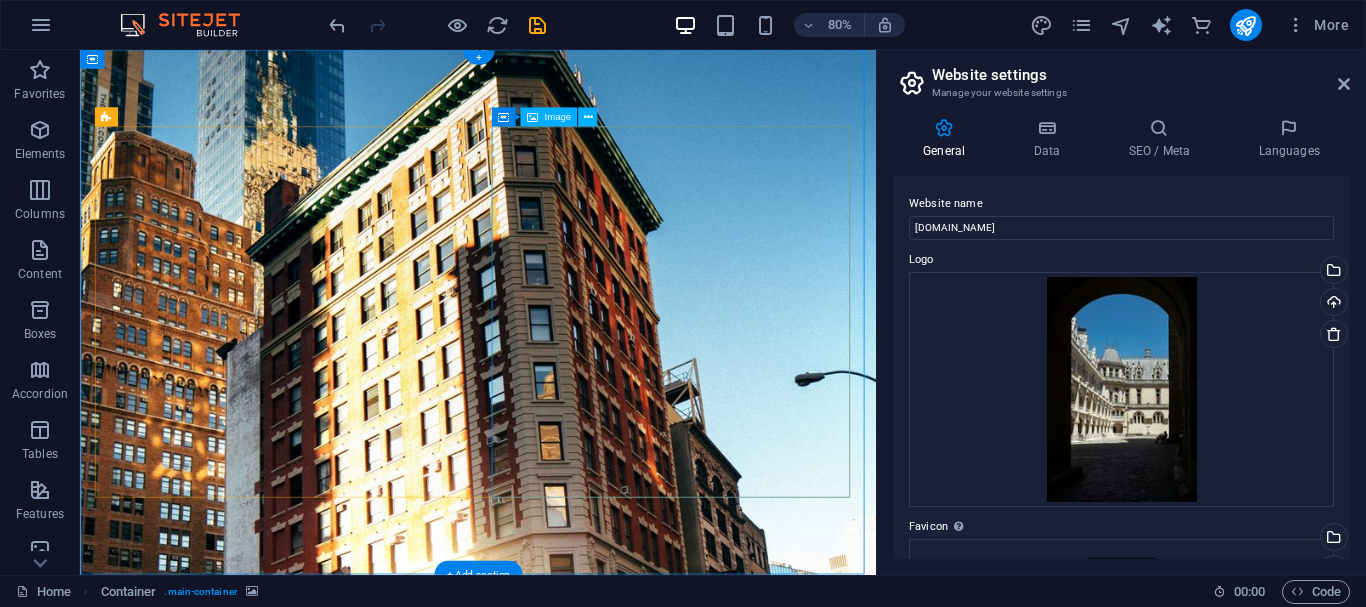click at bounding box center [578, 1842] 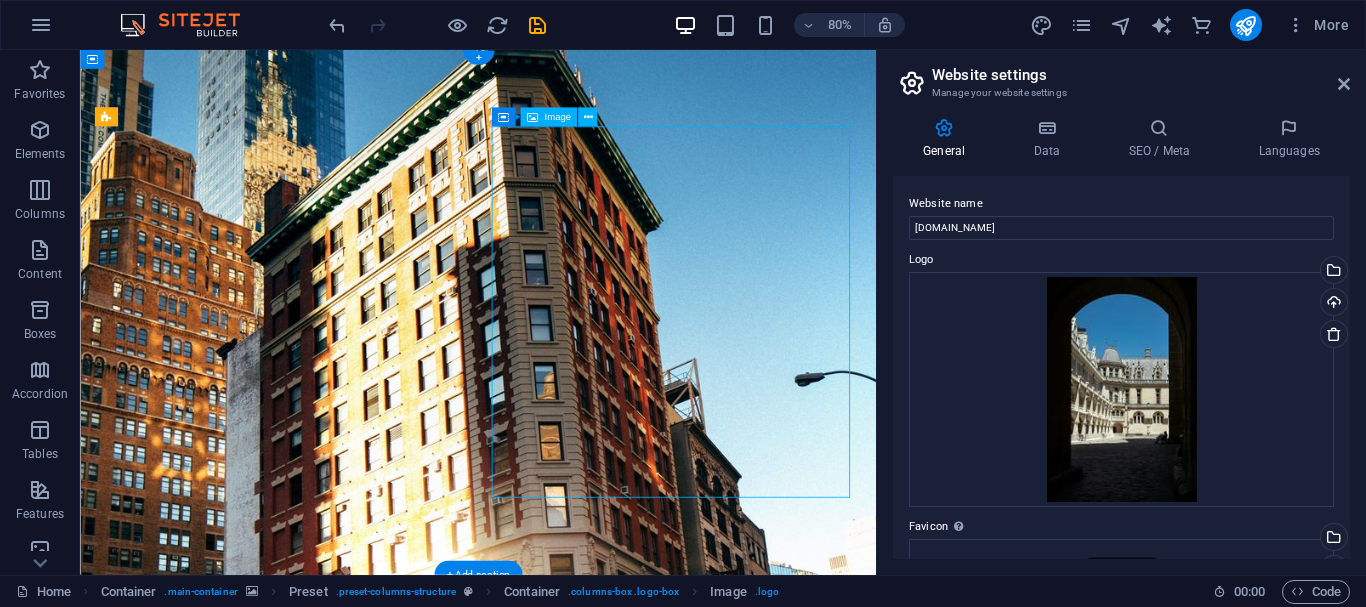 click at bounding box center [578, 1842] 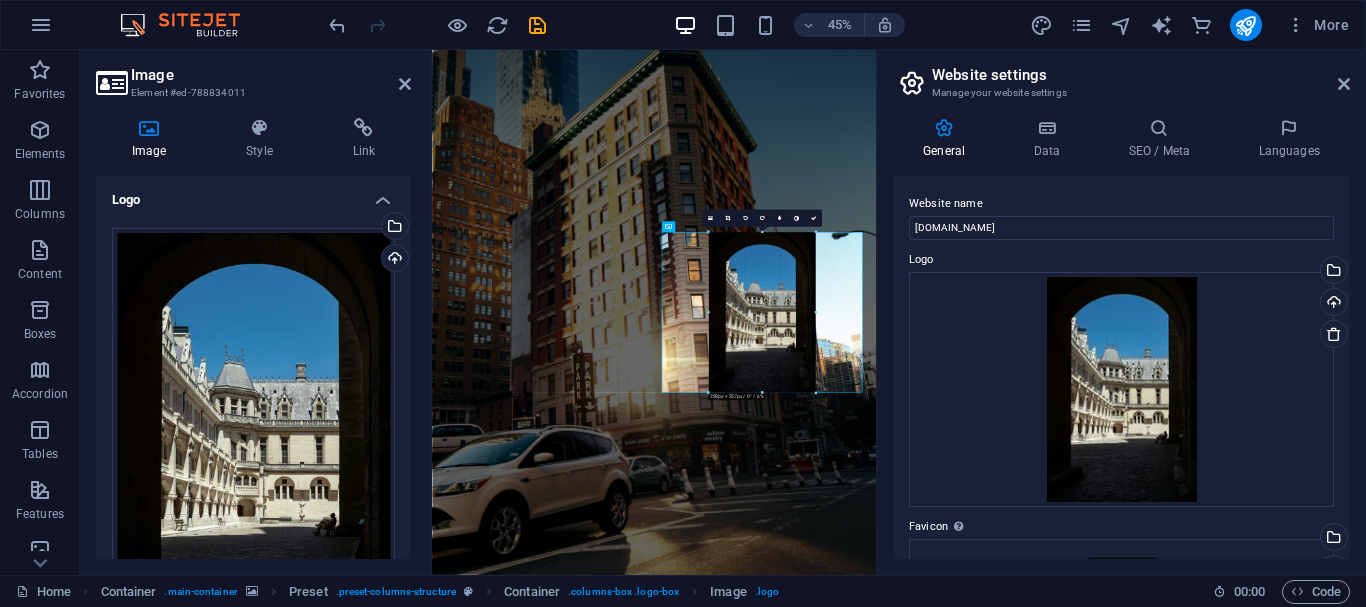 drag, startPoint x: 764, startPoint y: 416, endPoint x: 742, endPoint y: 568, distance: 153.58385 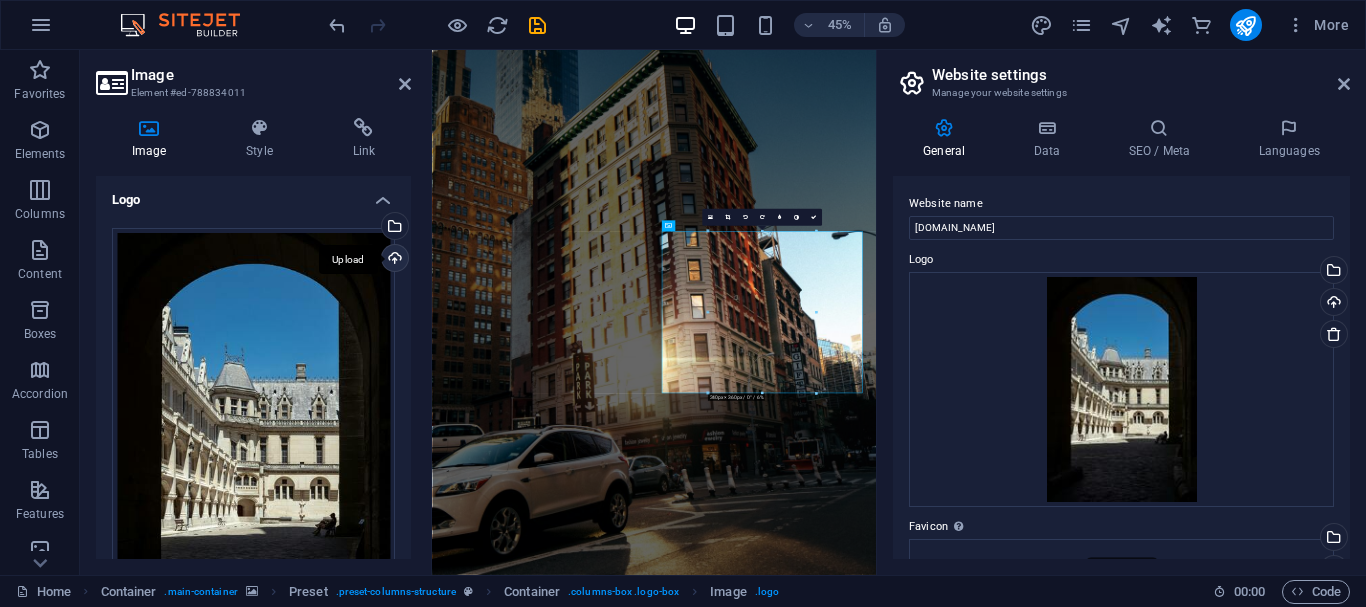 click on "Upload" at bounding box center (393, 260) 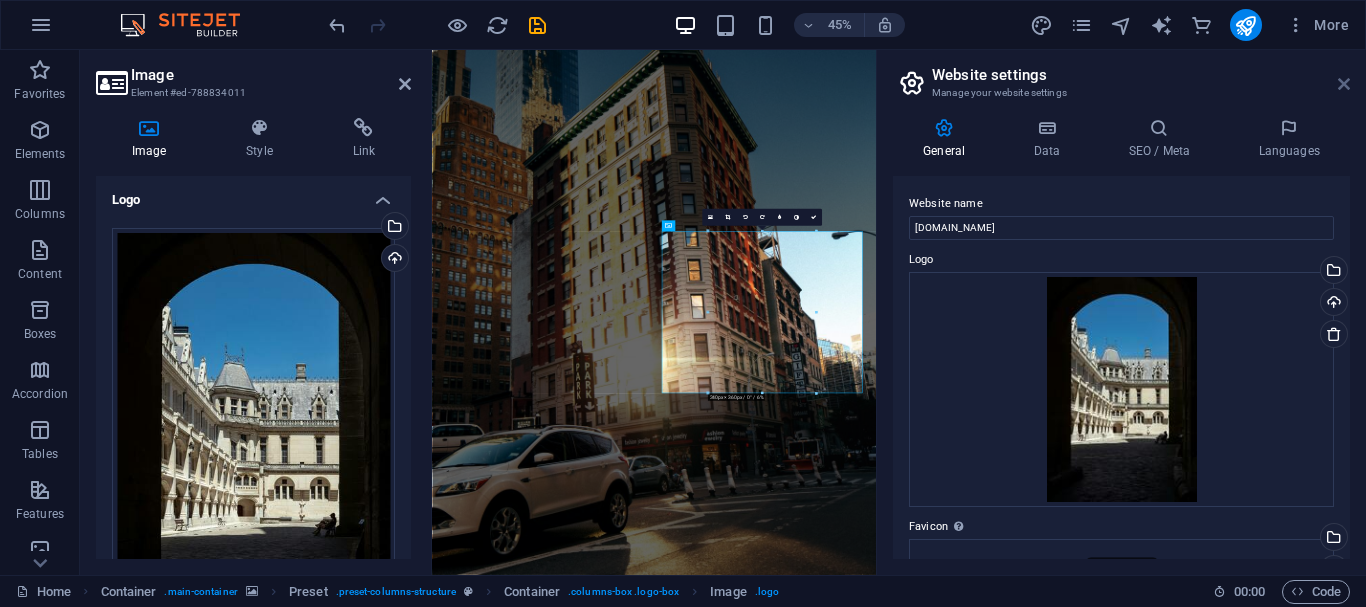 click at bounding box center (1344, 84) 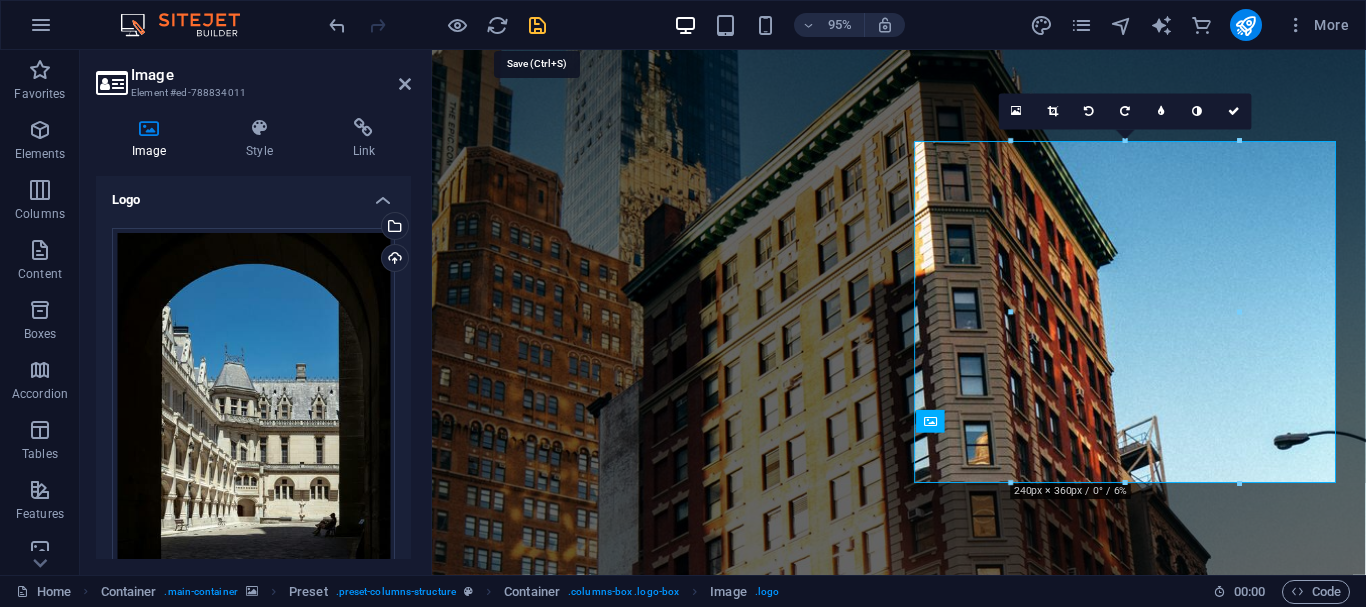 click at bounding box center [537, 25] 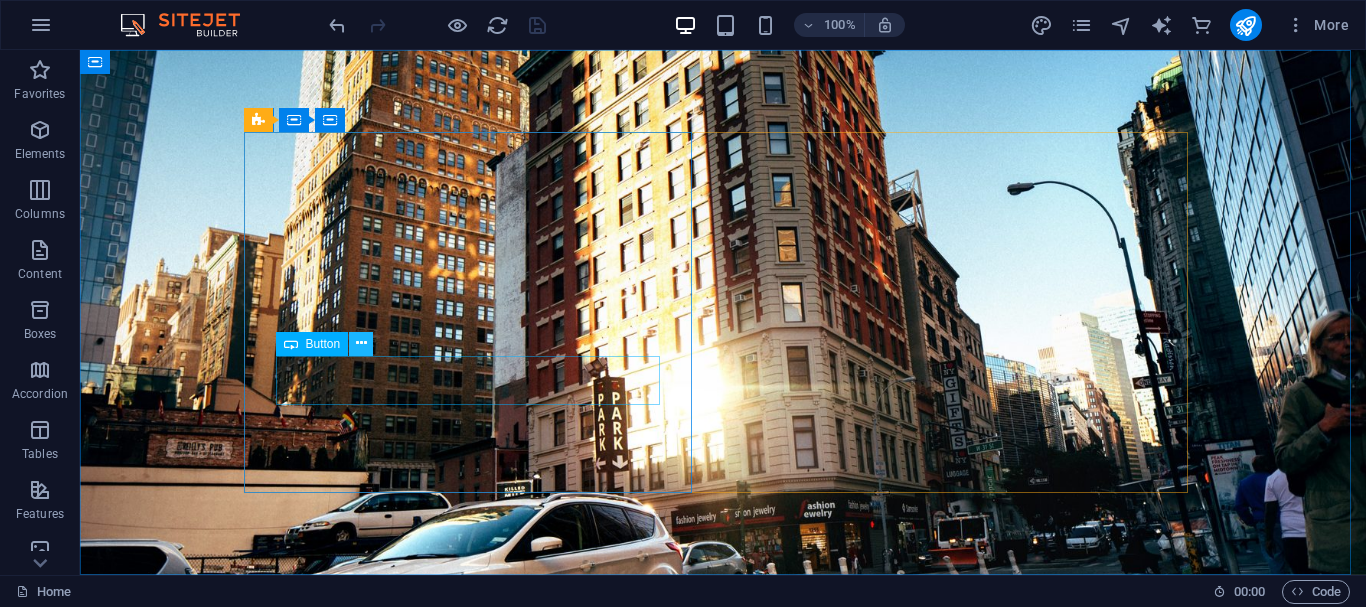 click at bounding box center [361, 343] 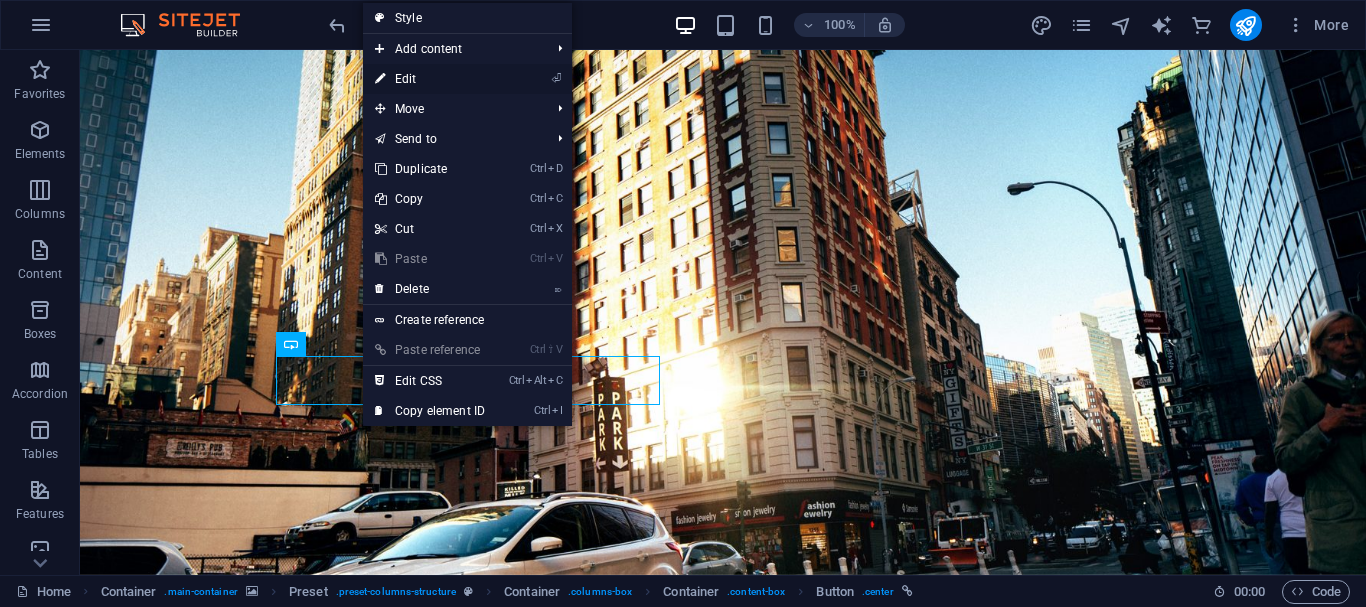 click on "⏎  Edit" at bounding box center (430, 79) 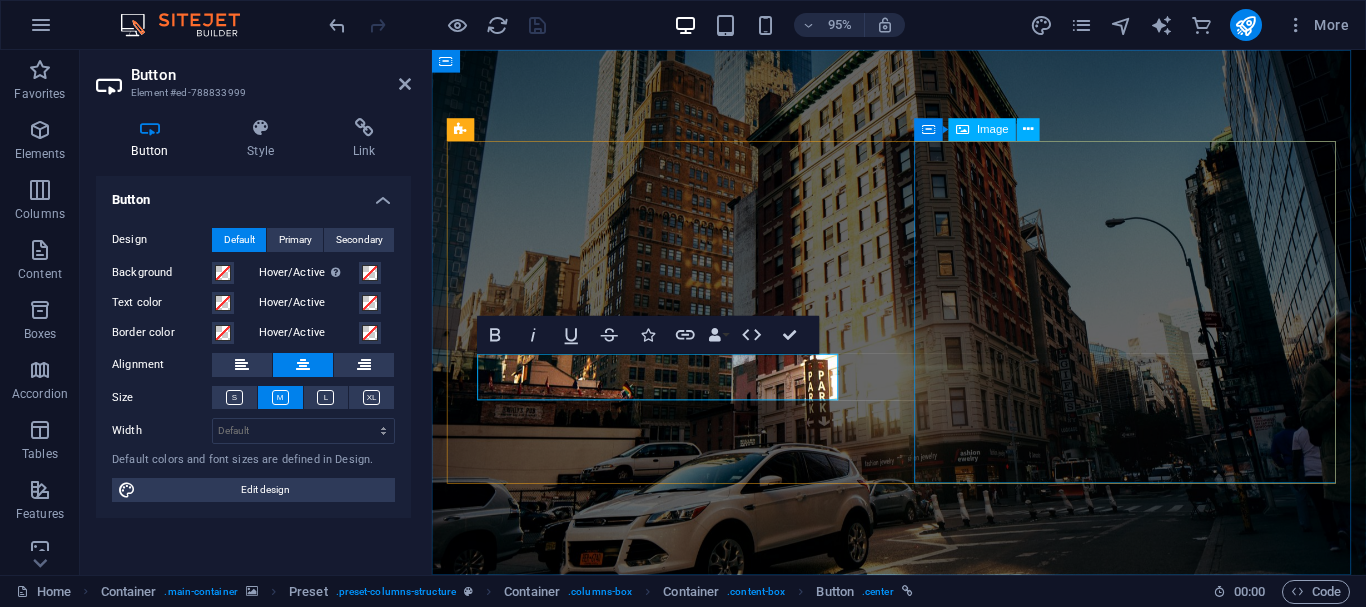 type 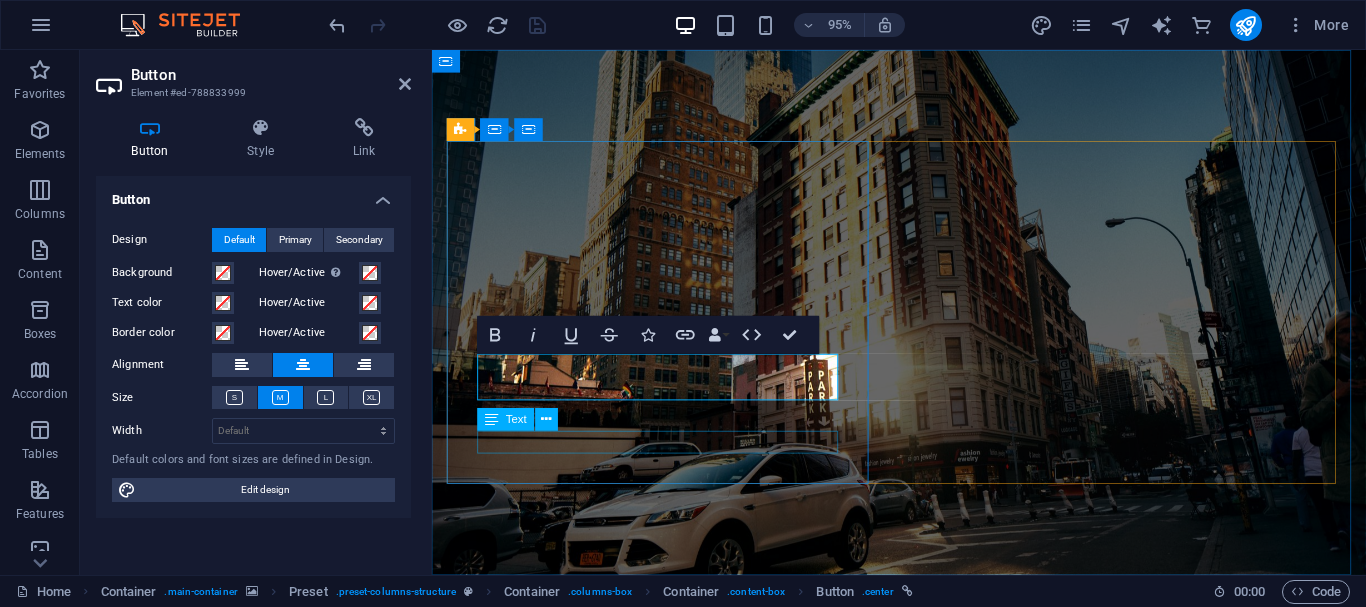 click on "Lorem ipsum dolor sit amet consetetur." at bounding box center [924, 928] 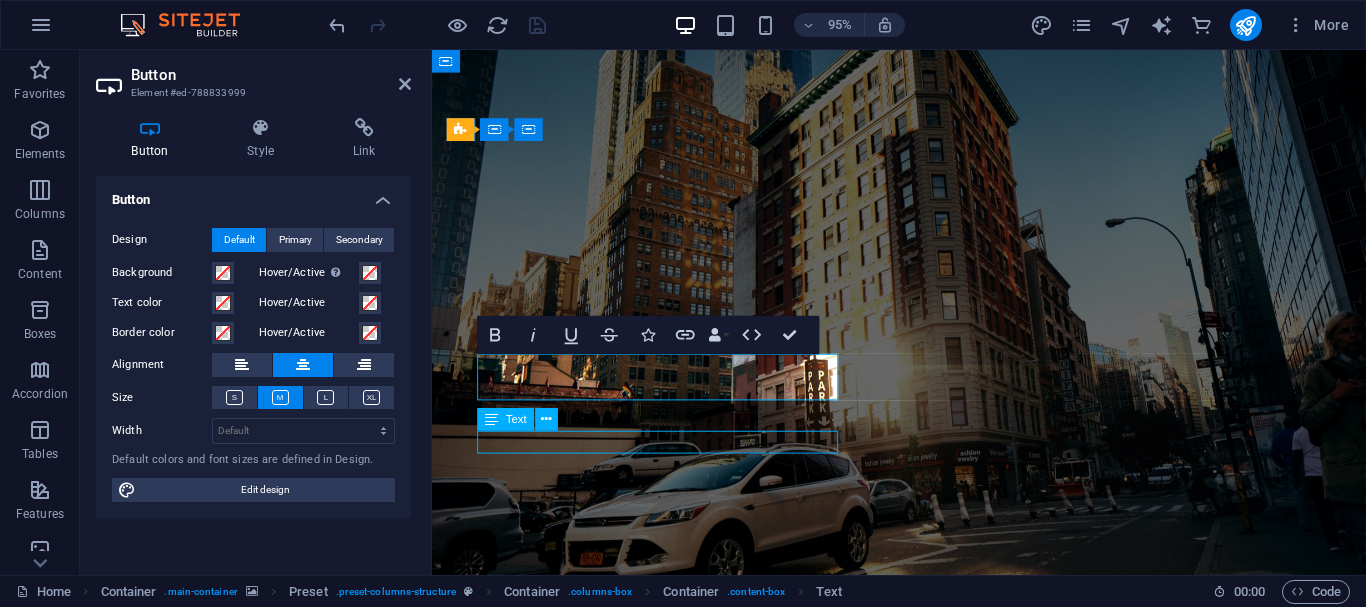 click on "Lorem ipsum dolor sit amet consetetur." at bounding box center [924, 928] 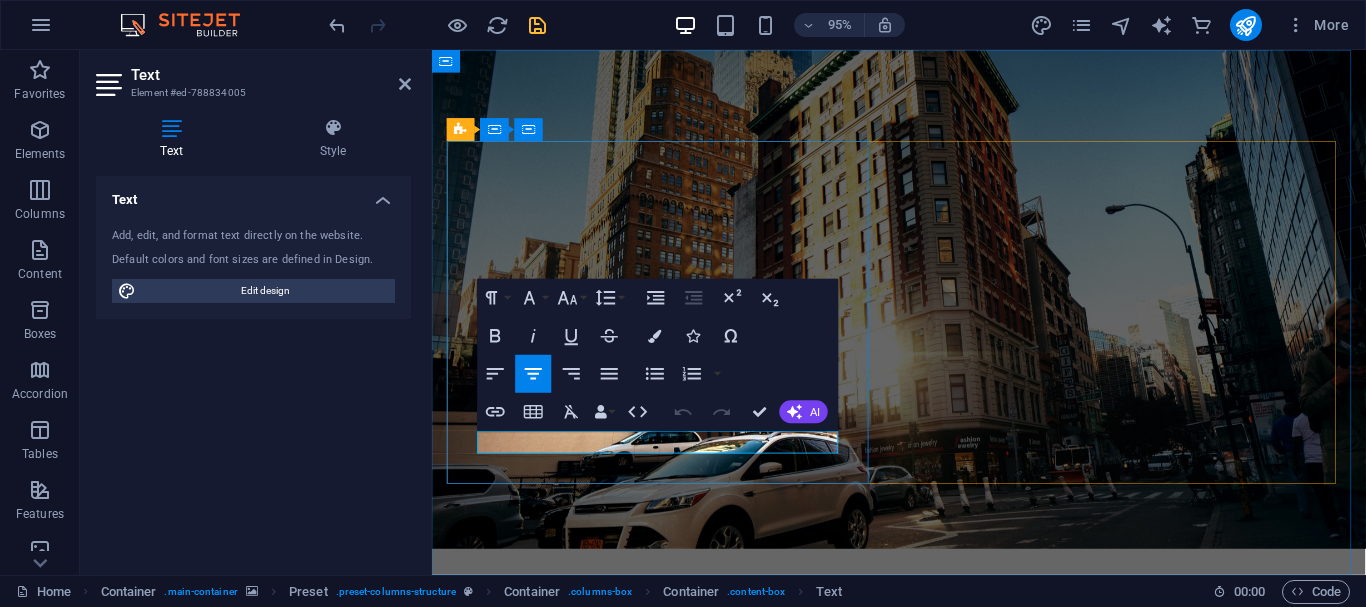click on "Lorem ipsum dolor sit amet consetetur." at bounding box center [924, 900] 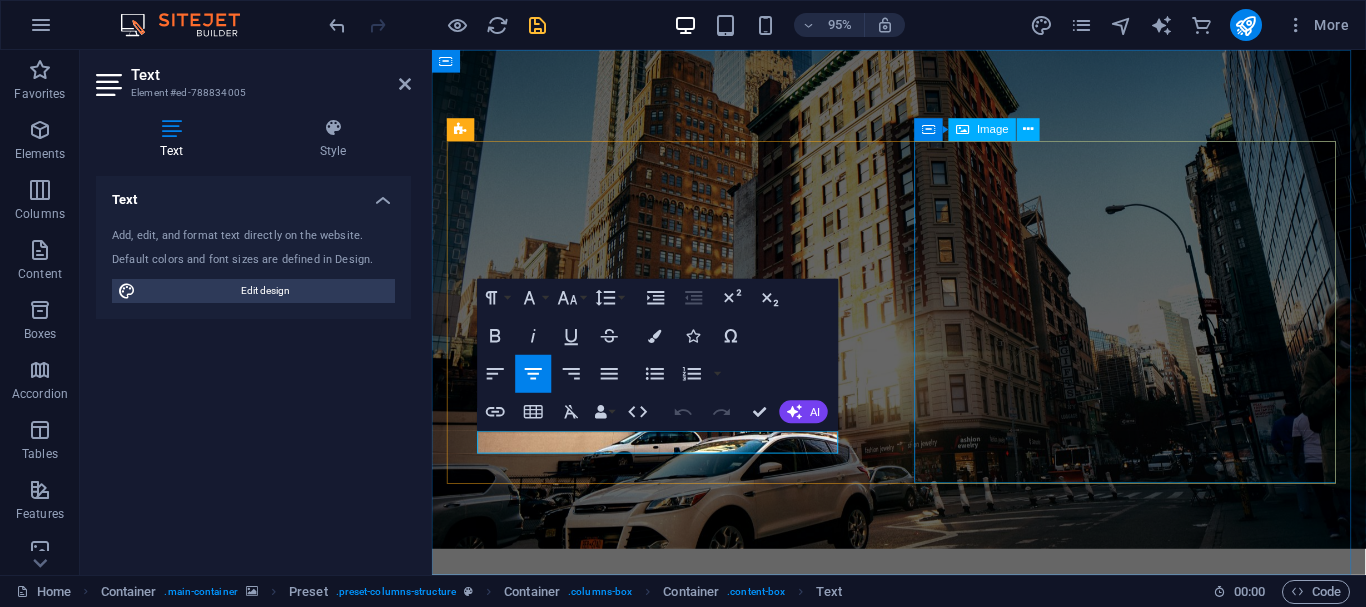type 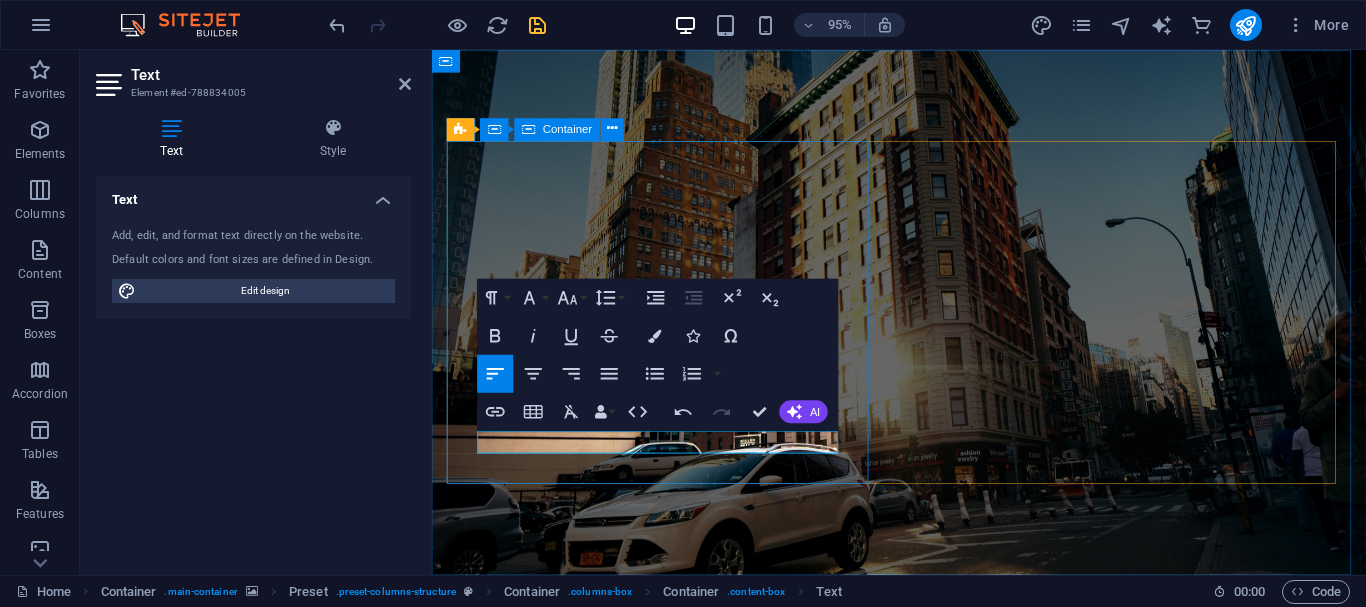click on "INGIN TAMBAHAN INCOME? Salah satu hal yang patut kita lakukan untuk menambah income adalah berani menerima peluan. DapatkaN peluangnya Segera dan jangan dilewatkan" at bounding box center (924, 827) 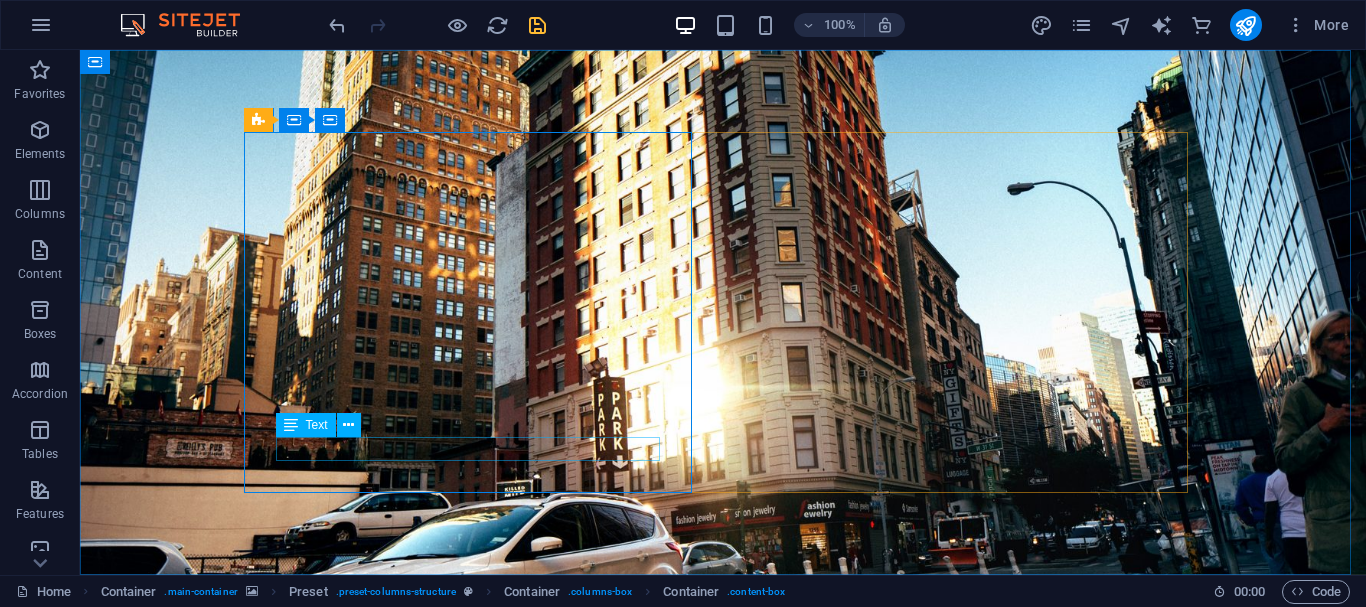 click on "Text" at bounding box center (306, 425) 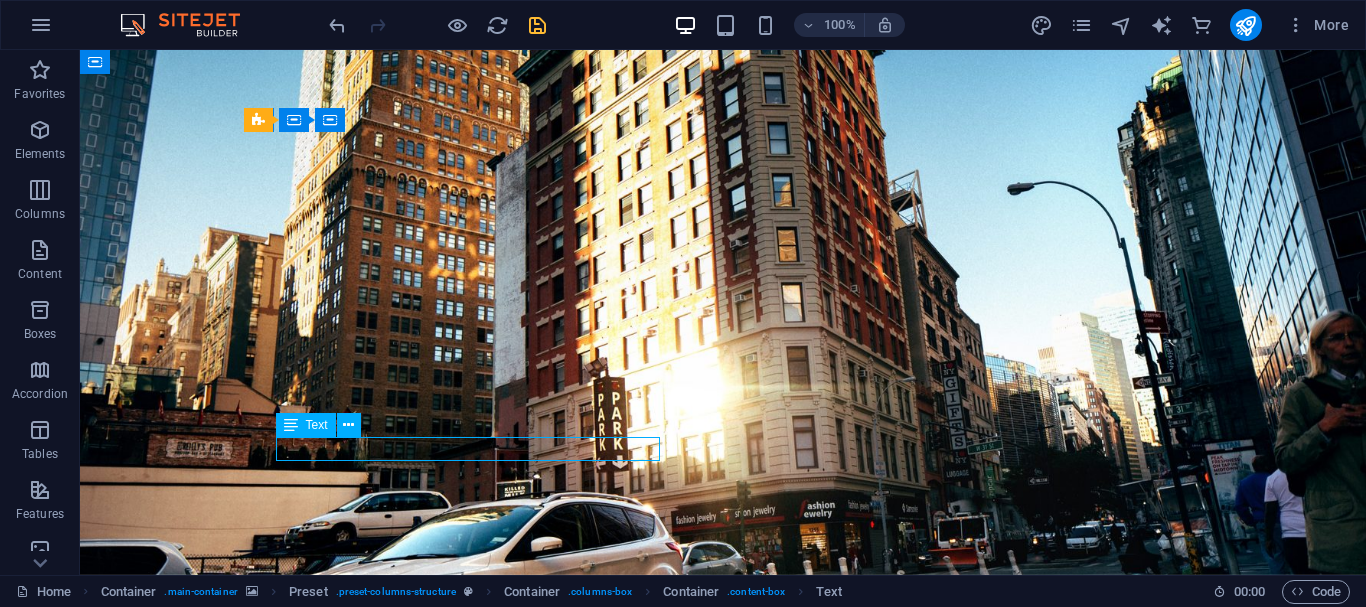 click on "Text" at bounding box center (317, 425) 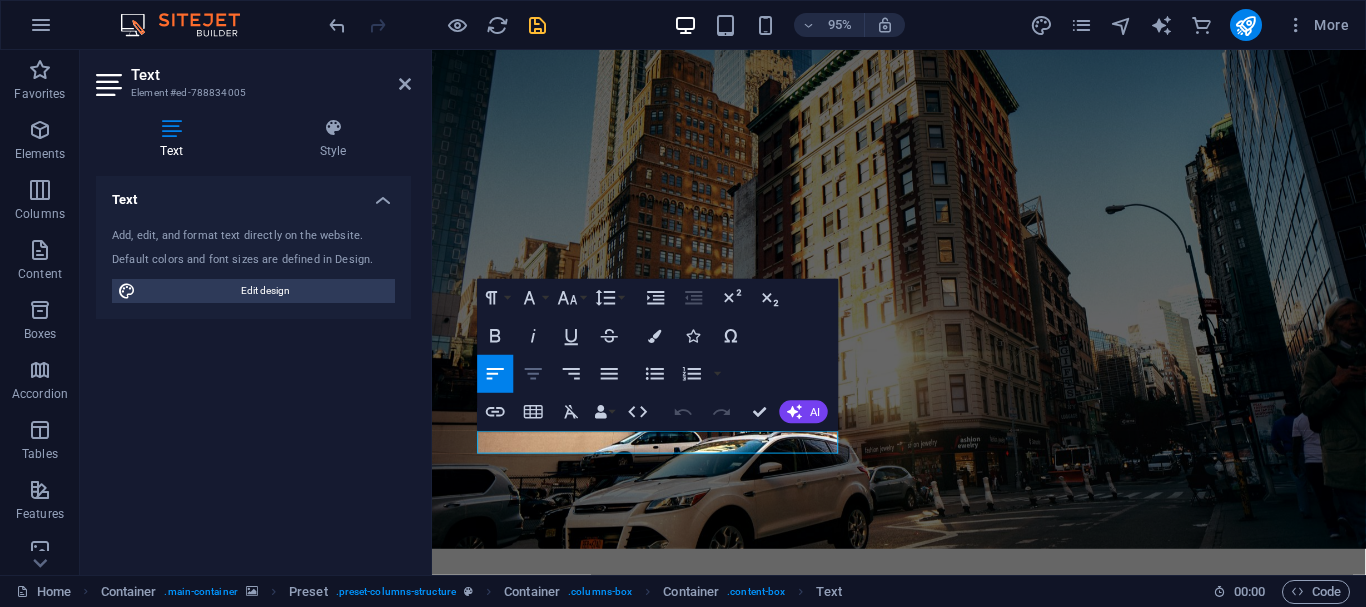 click 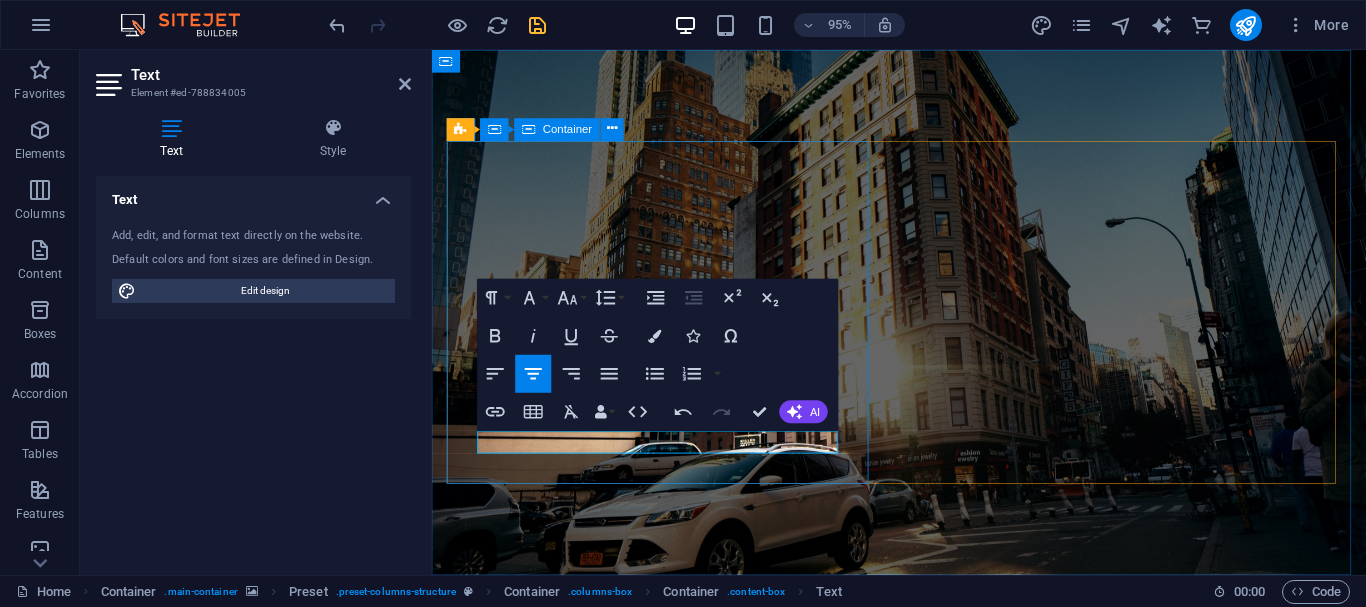 click on "INGIN TAMBAHAN INCOME? Salah satu hal yang patut kita lakukan untuk menambah income adalah berani menerima peluan. DapatkaN peluangnya Segera dan jangan dilewatkan" at bounding box center [924, 827] 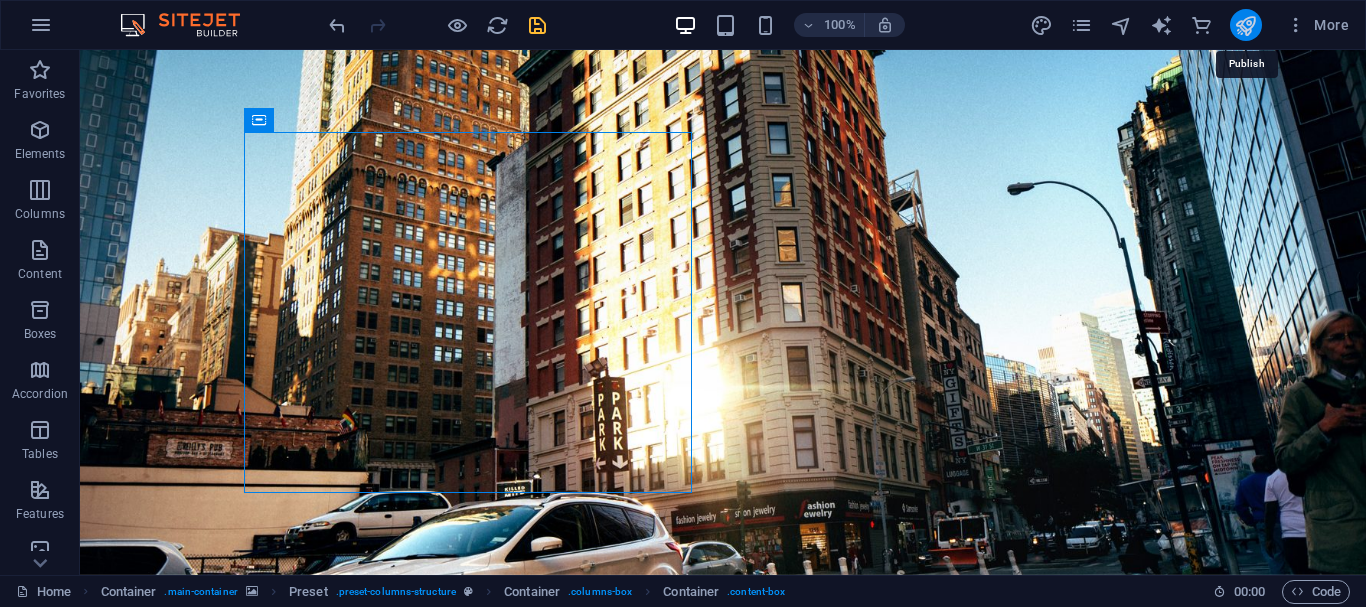 click at bounding box center [1245, 25] 